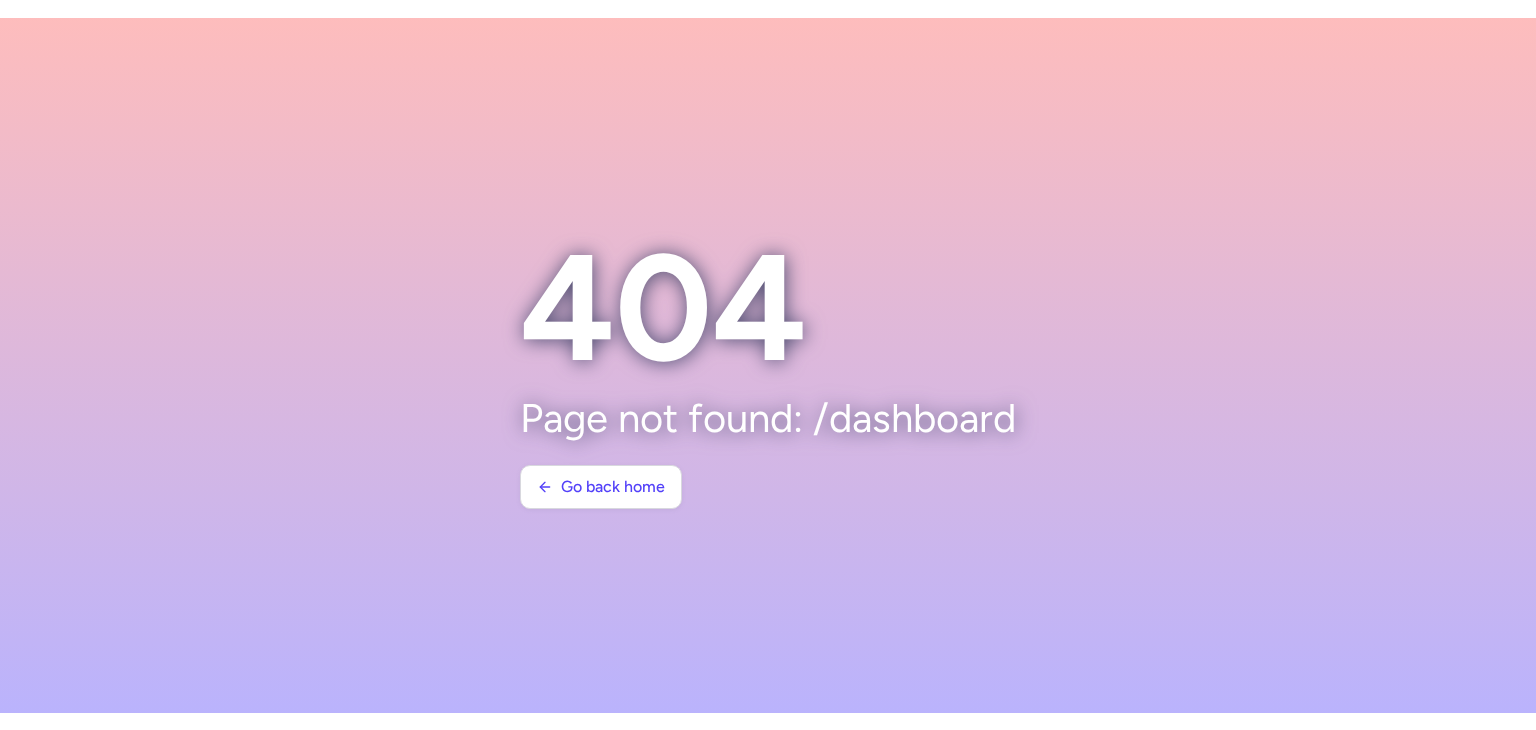 scroll, scrollTop: 0, scrollLeft: 0, axis: both 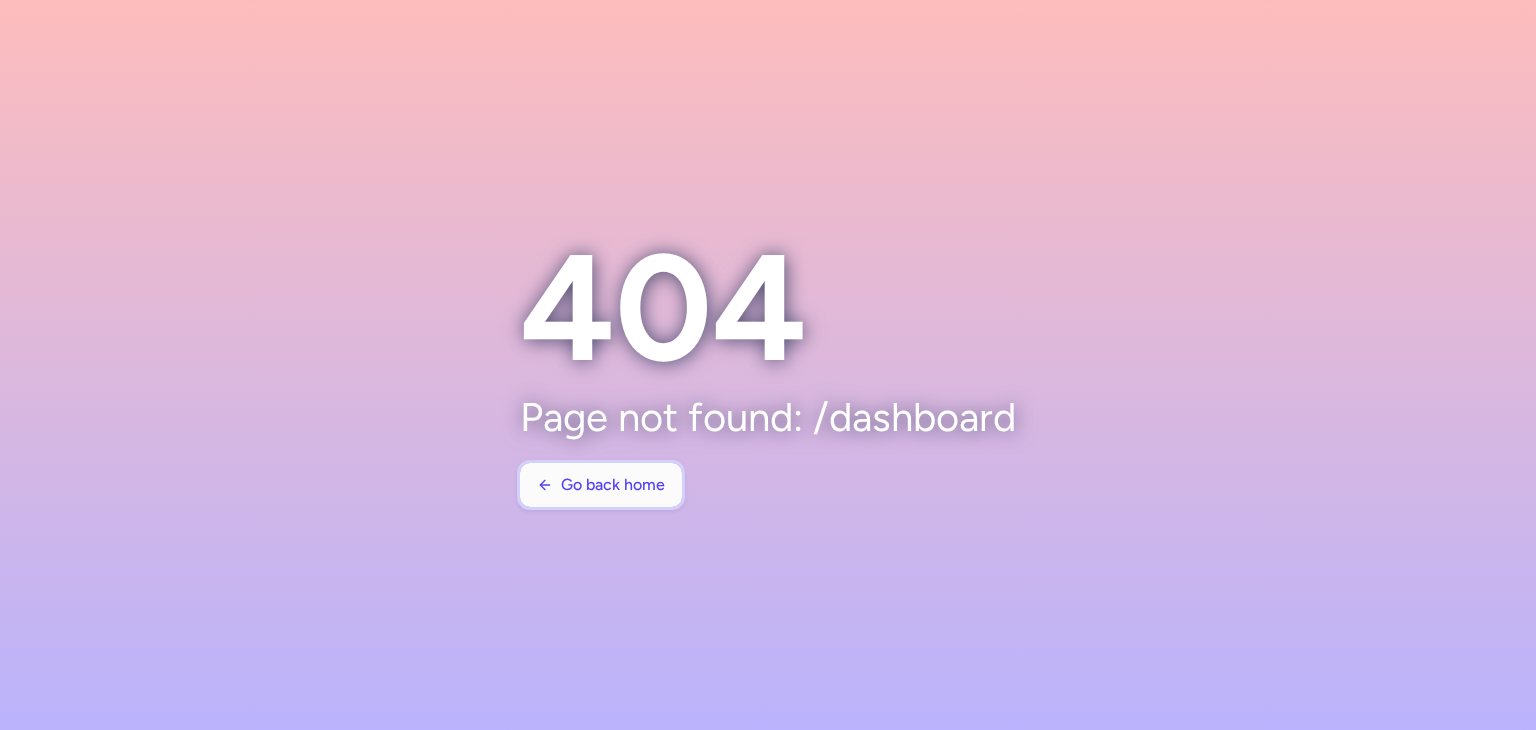 click on "Go back home" at bounding box center [613, 485] 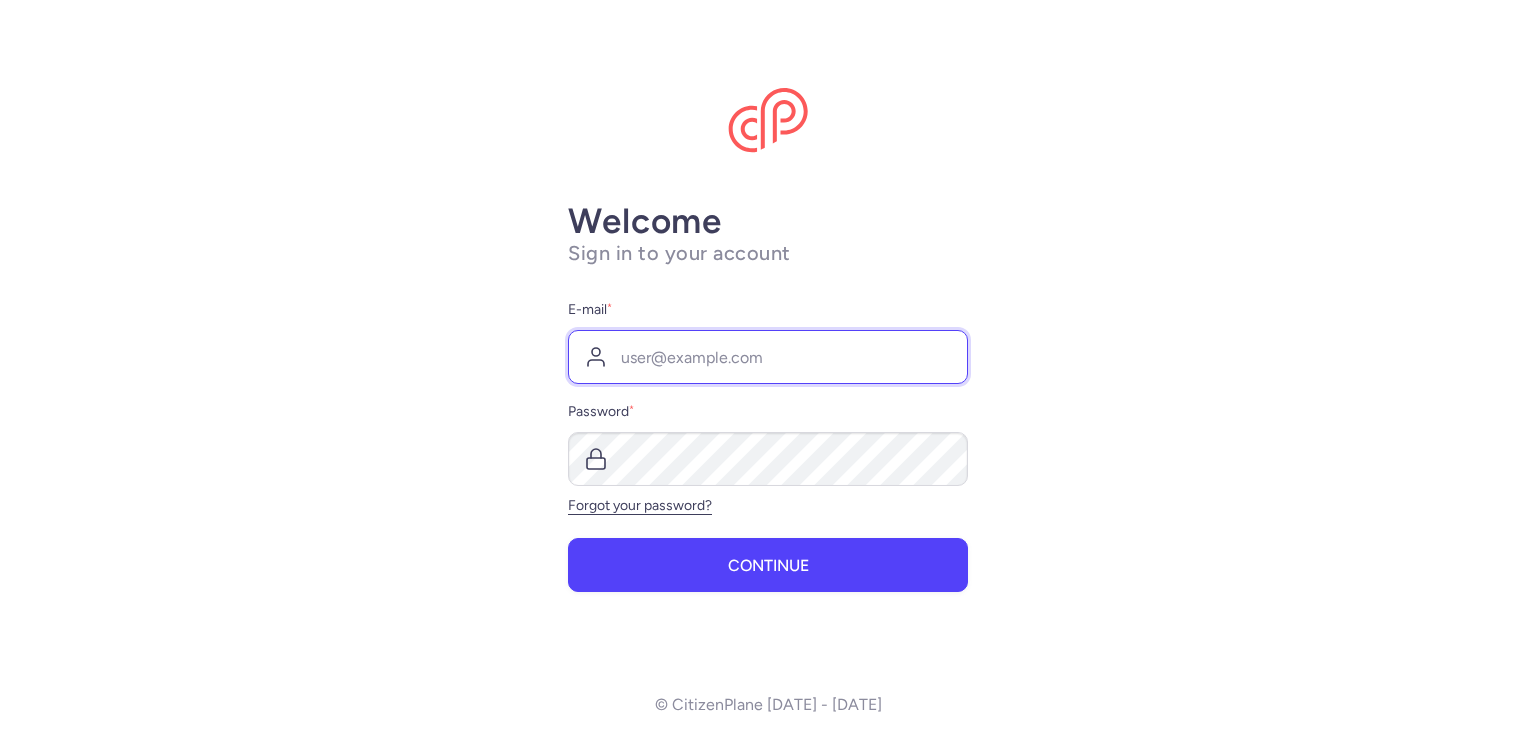 click on "E-mail  *" at bounding box center [768, 357] 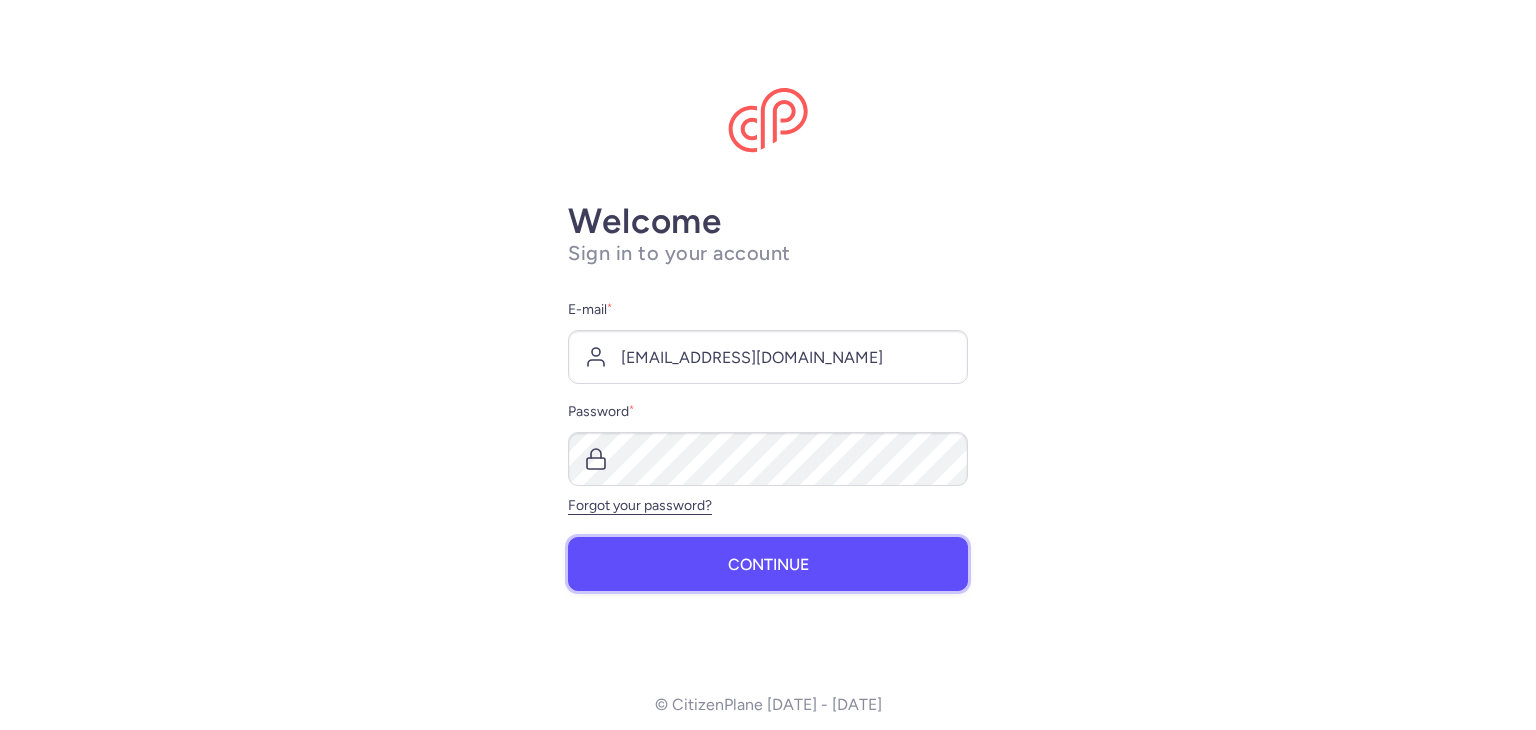 click on "Continue" at bounding box center (768, 564) 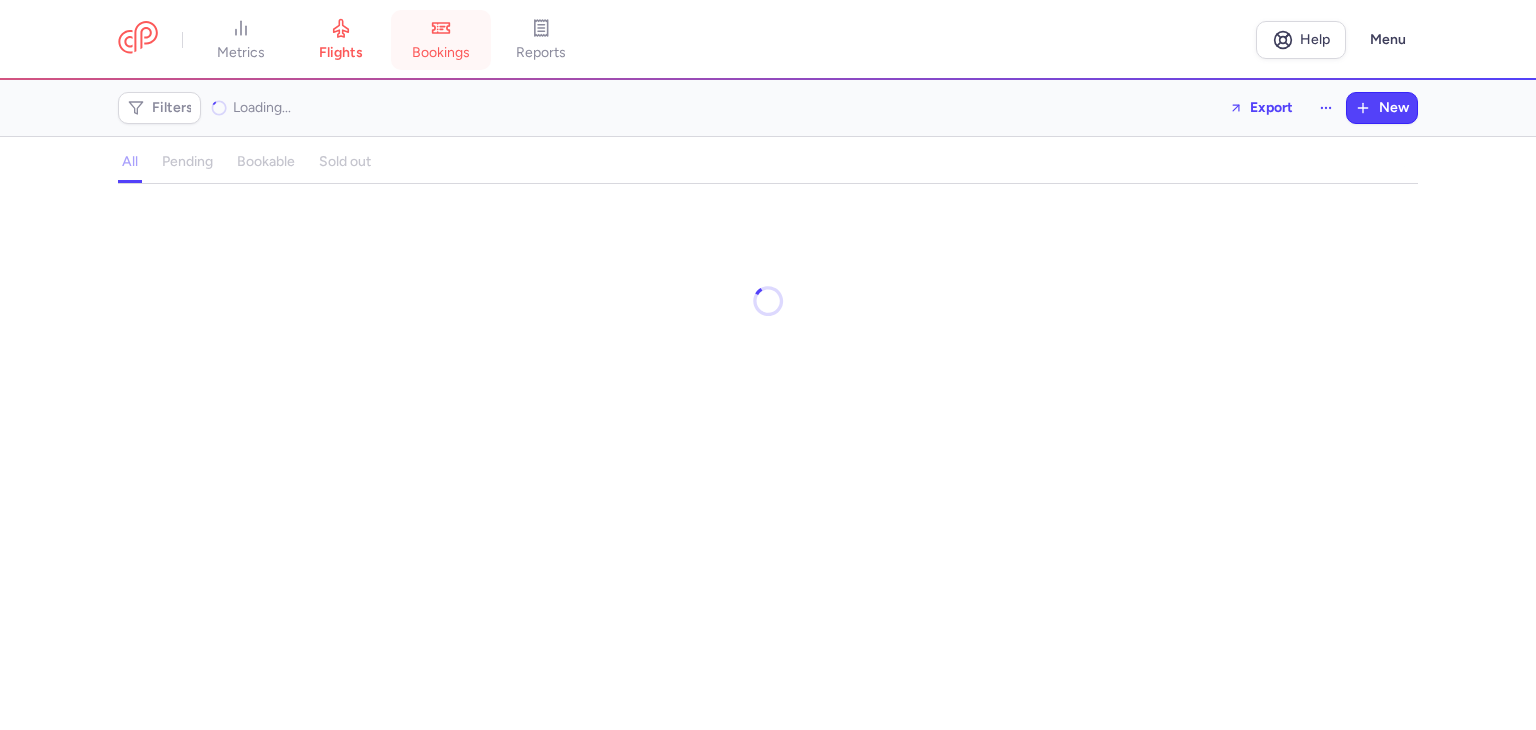 click on "bookings" at bounding box center (441, 53) 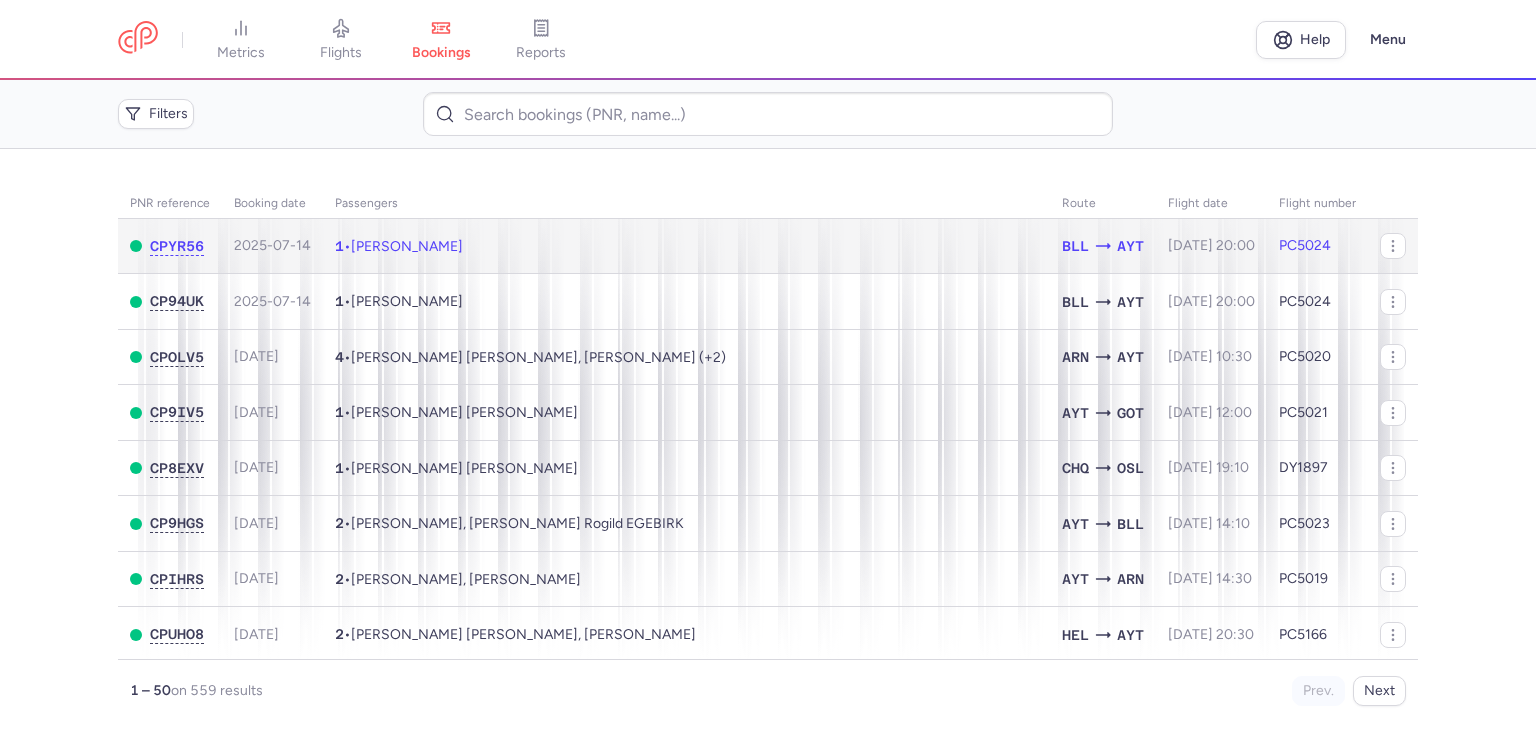 click on "1  •  [PERSON_NAME]" 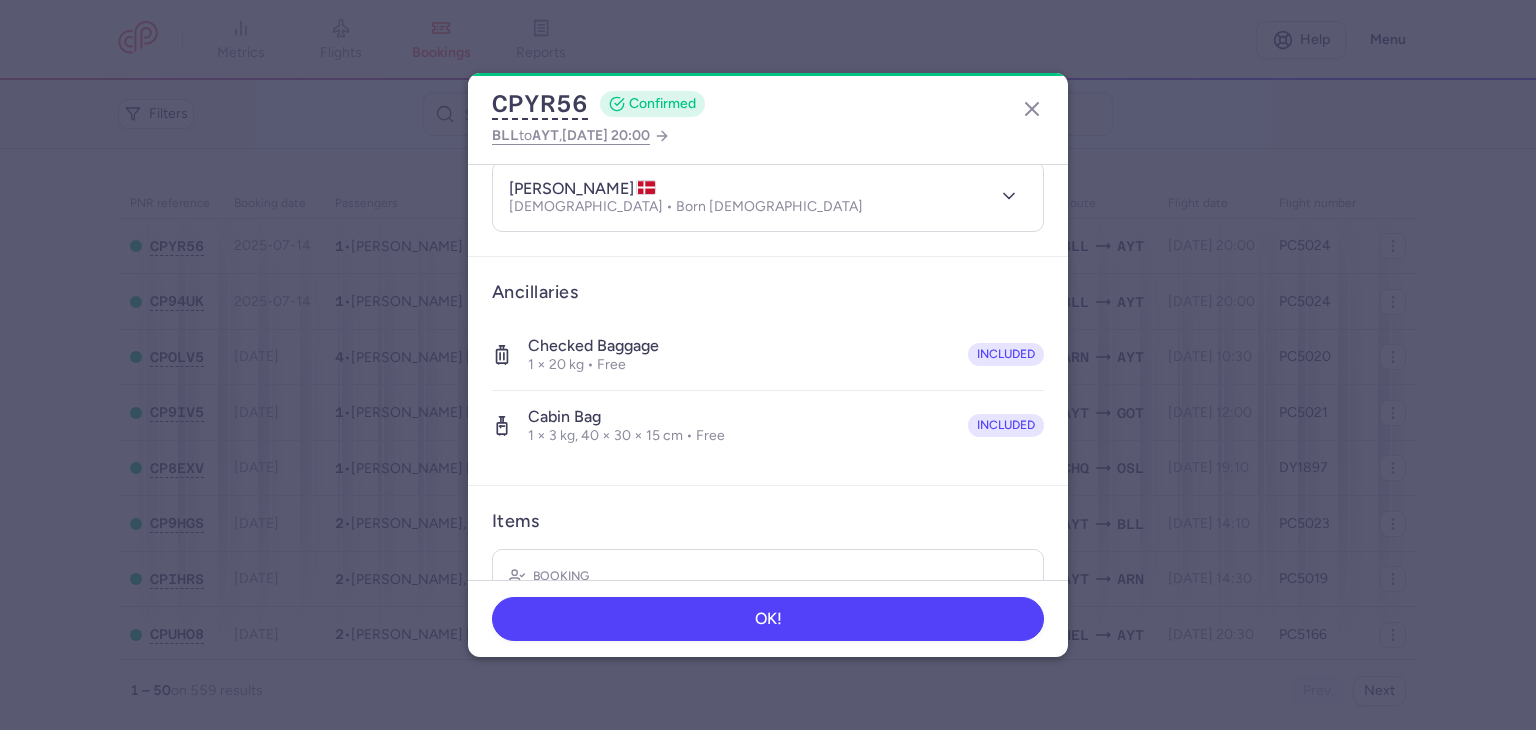 scroll, scrollTop: 396, scrollLeft: 0, axis: vertical 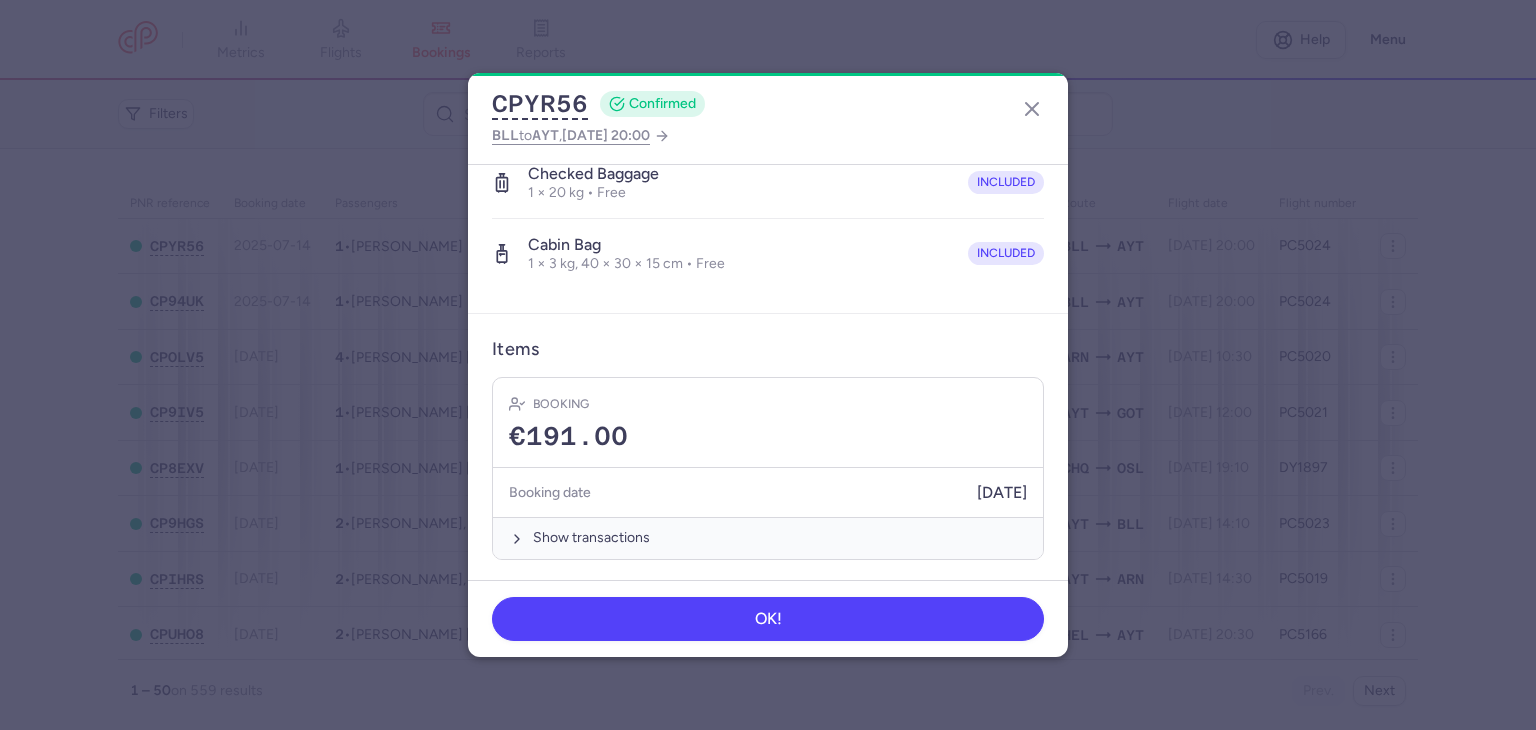 click on "CPYR56  CONFIRMED BLL  to  AYT ,  [DATE] 20:00" 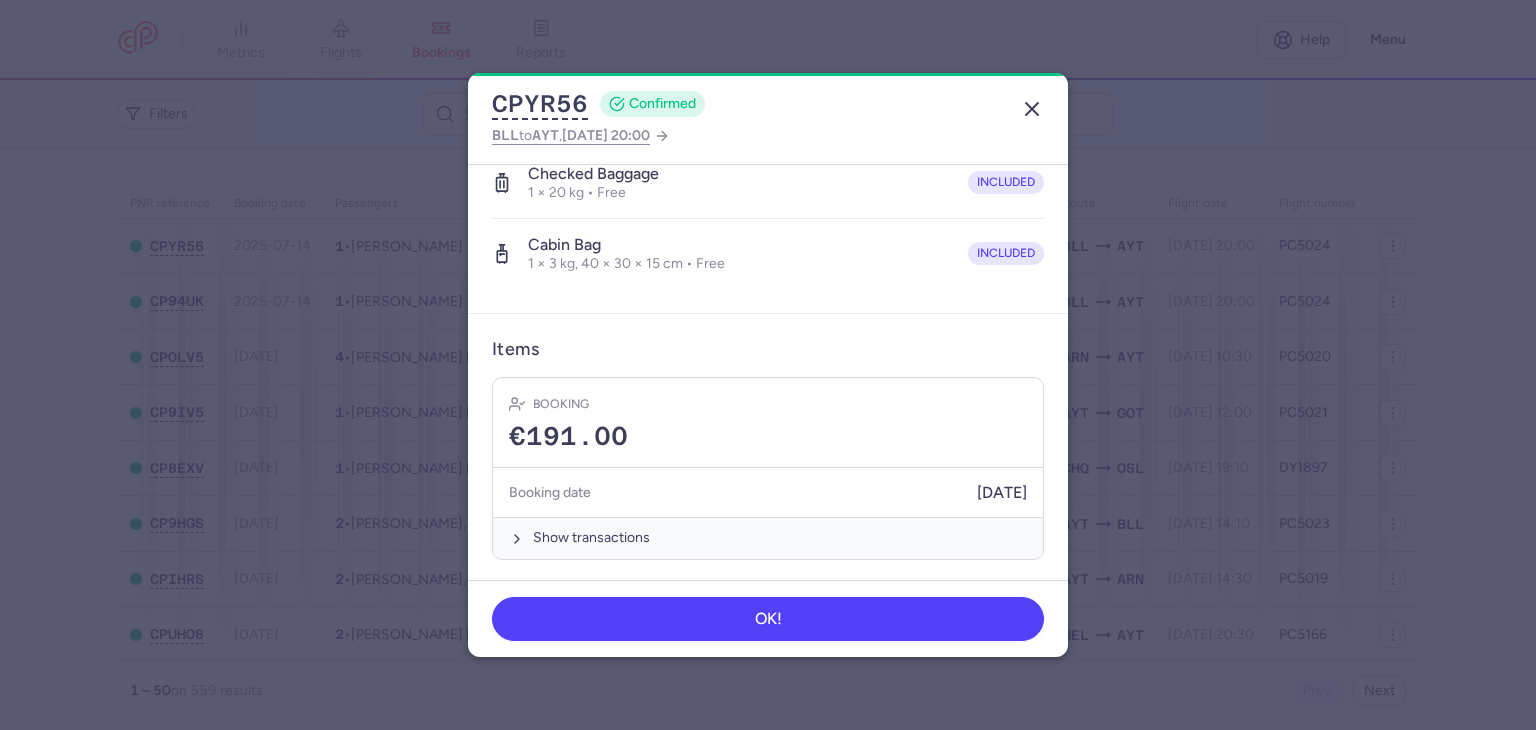 click on "CPYR56  CONFIRMED BLL  to  AYT ,  [DATE] 20:00" at bounding box center (768, 119) 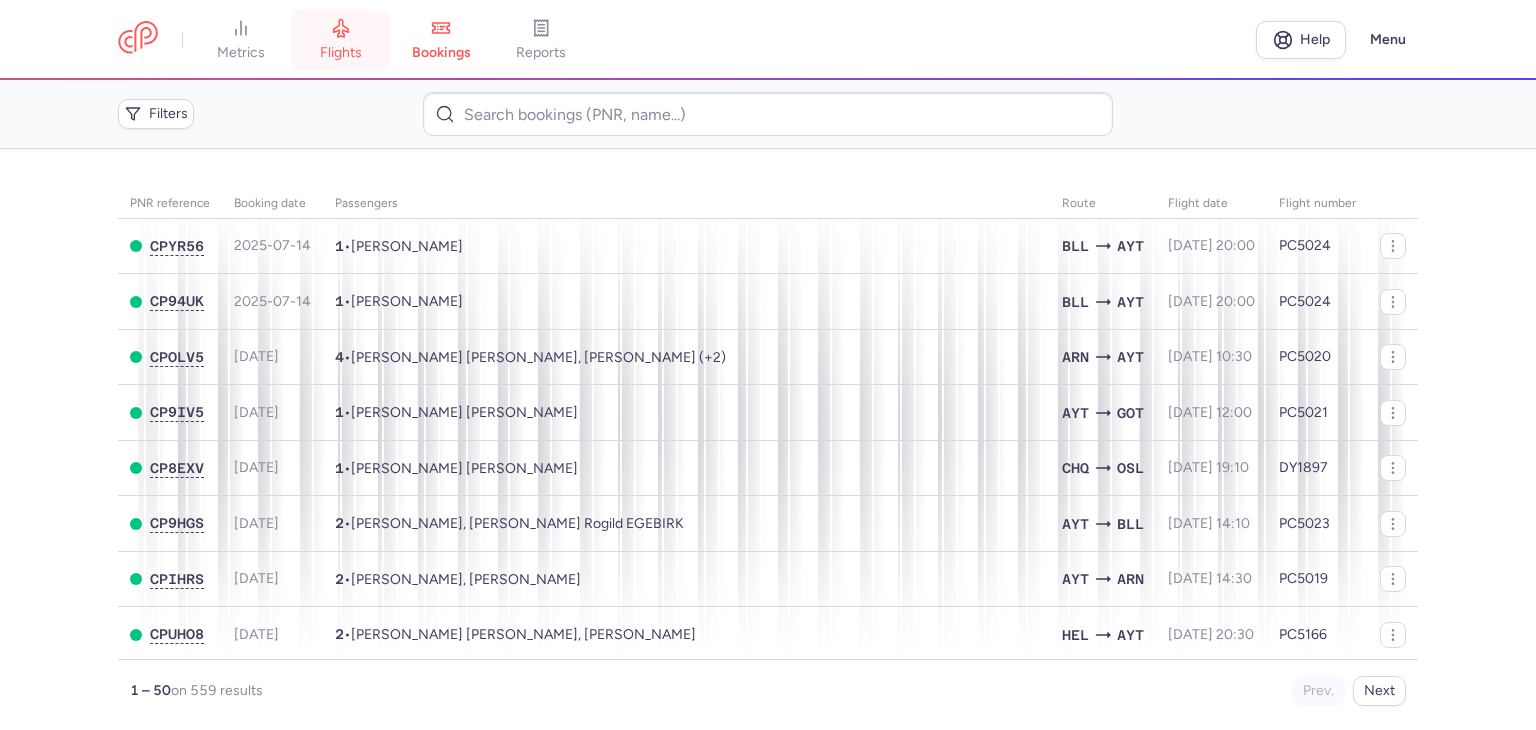 click on "flights" at bounding box center [341, 40] 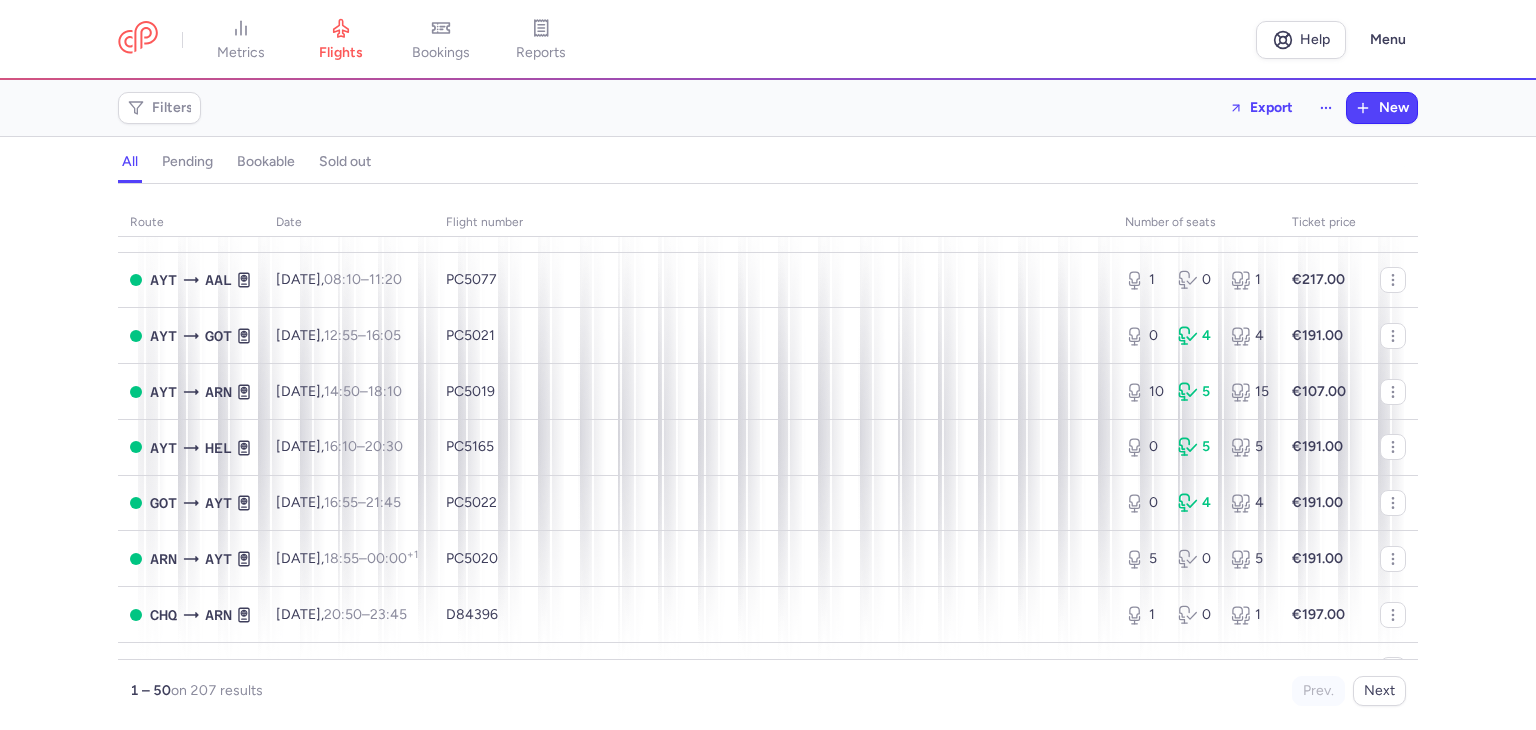 scroll, scrollTop: 1000, scrollLeft: 0, axis: vertical 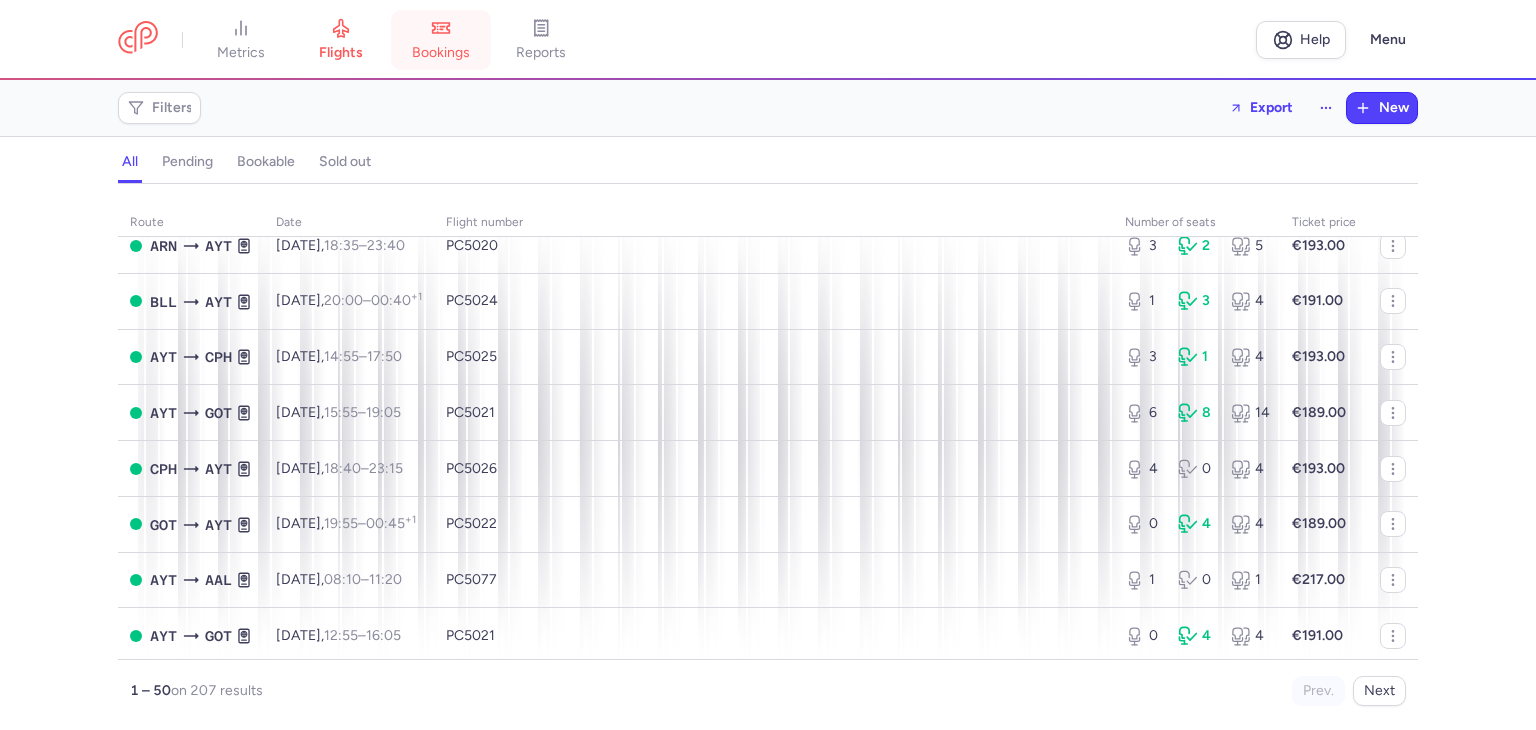 click 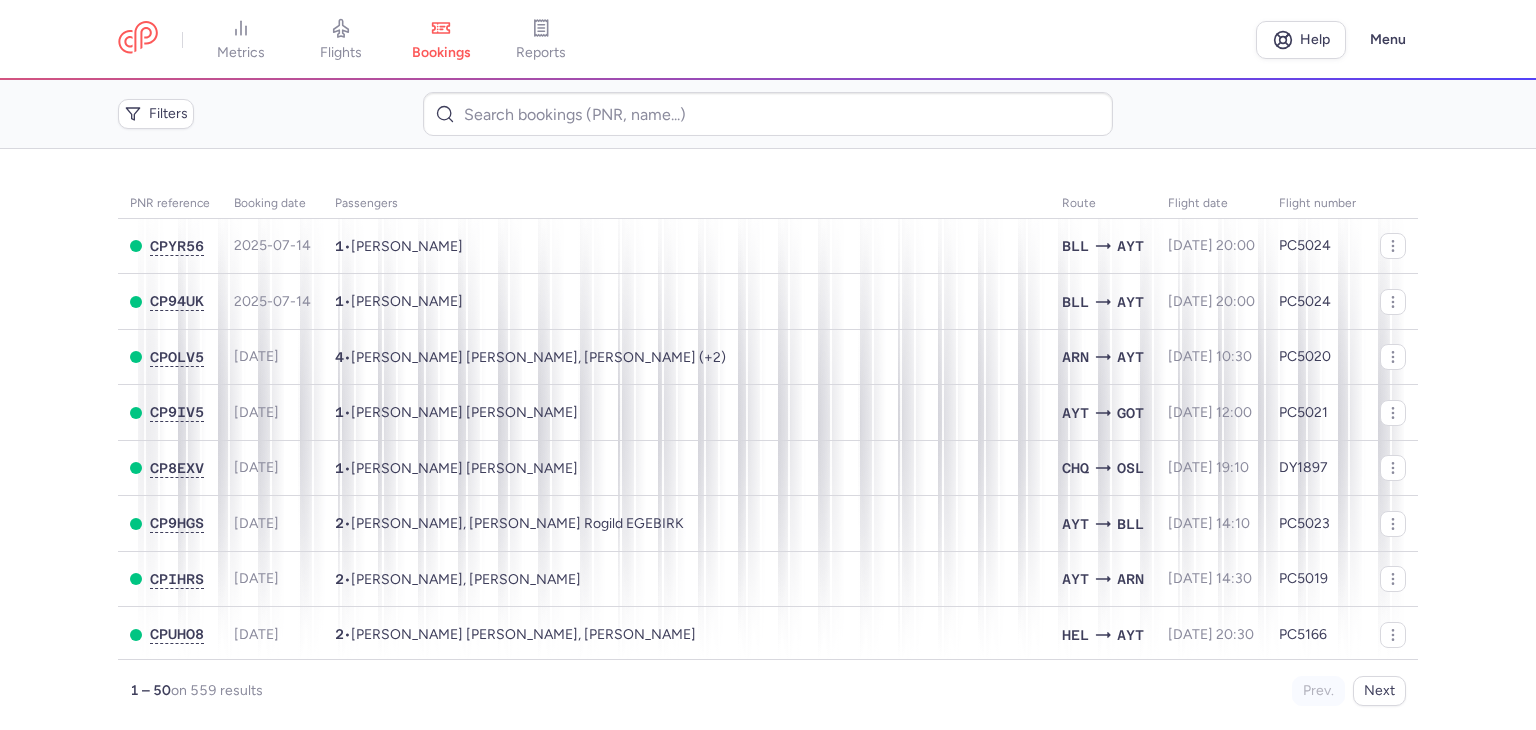 click on "flights" at bounding box center [341, 53] 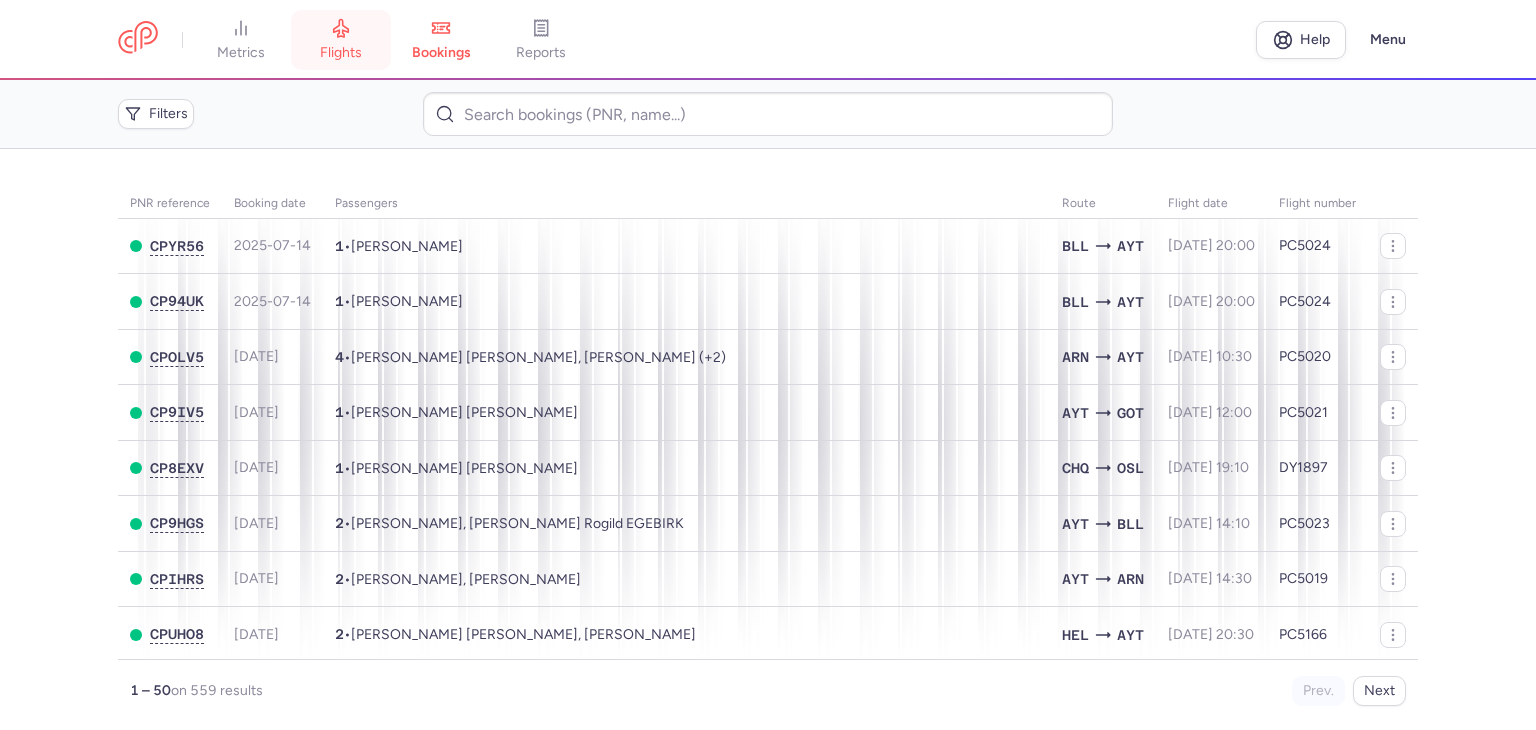 scroll, scrollTop: 0, scrollLeft: 0, axis: both 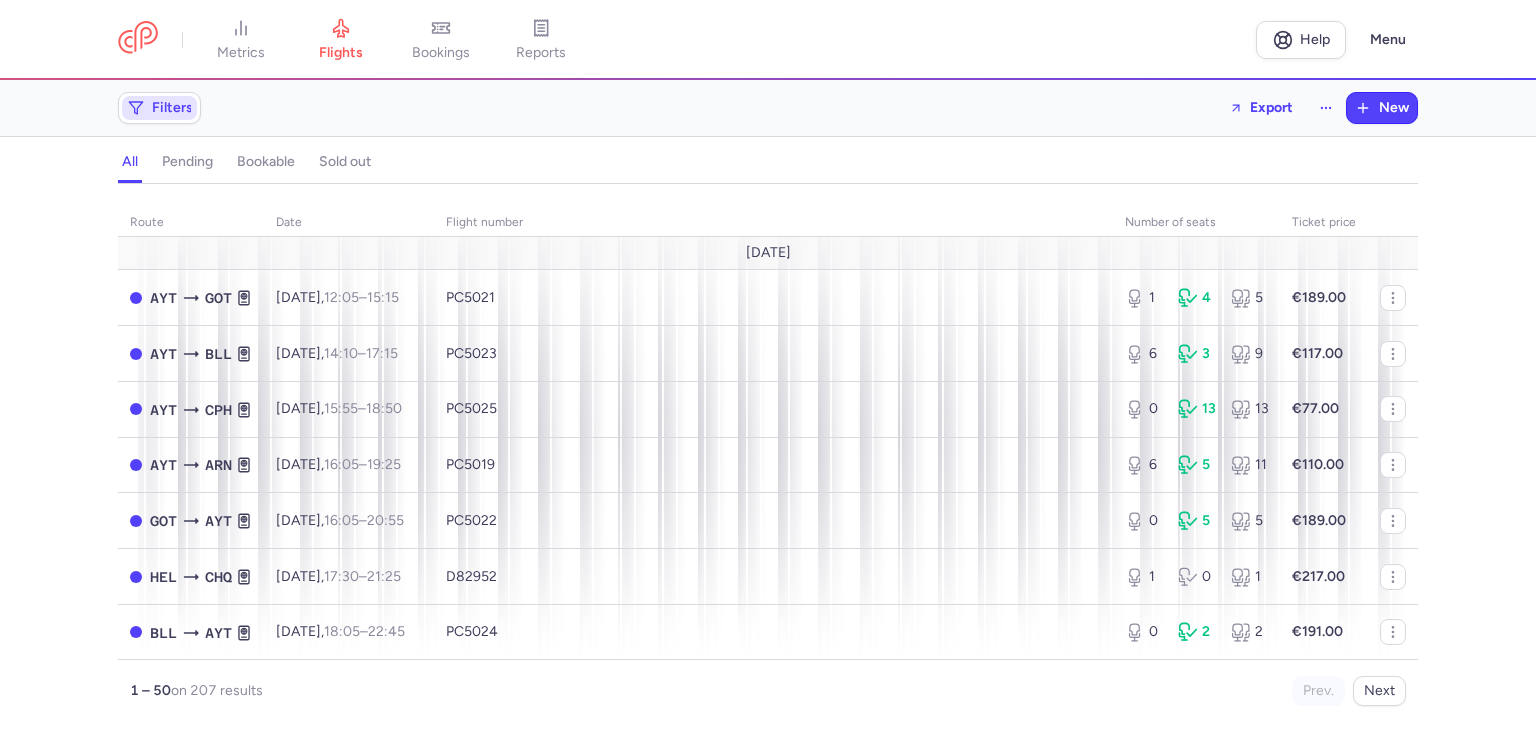 click on "Filters" 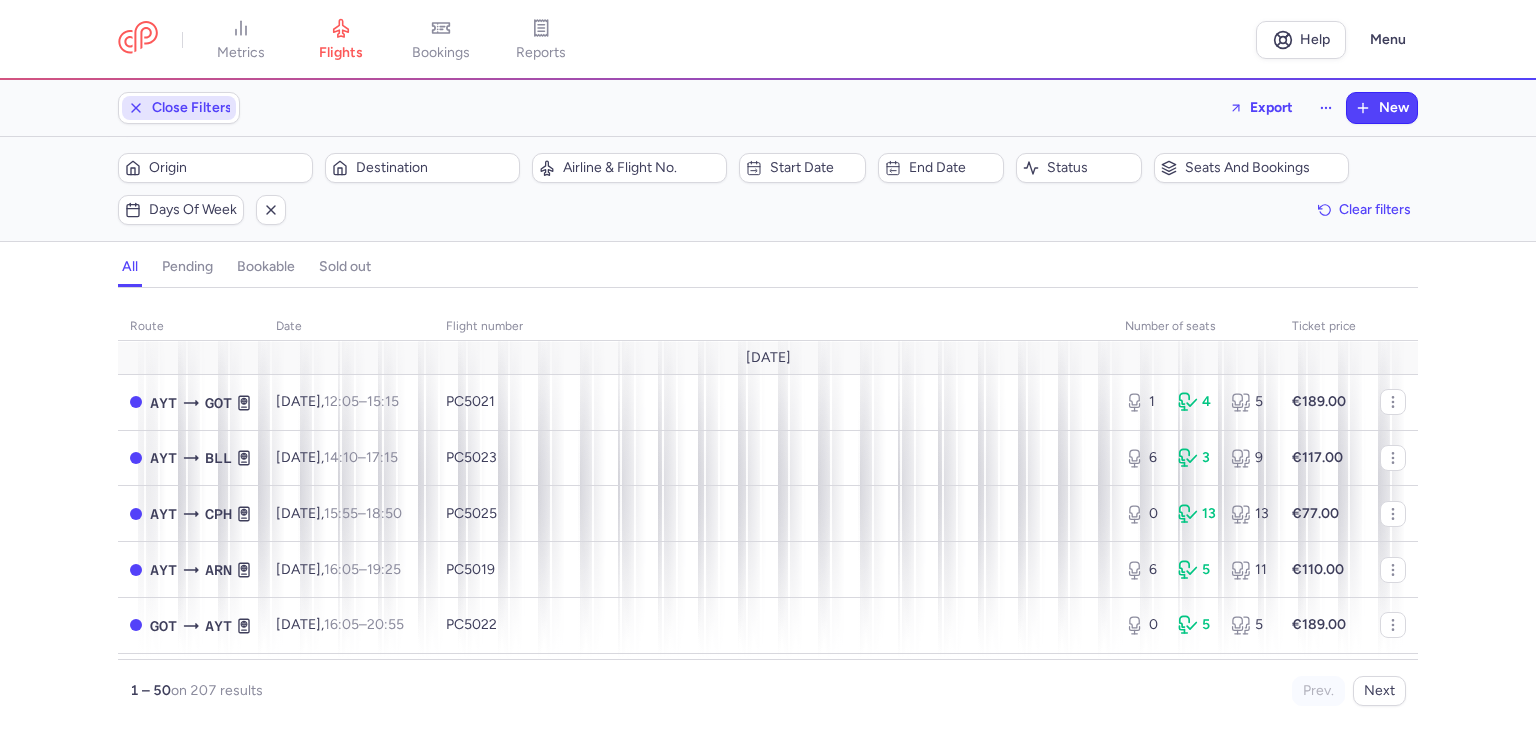 scroll, scrollTop: 0, scrollLeft: 0, axis: both 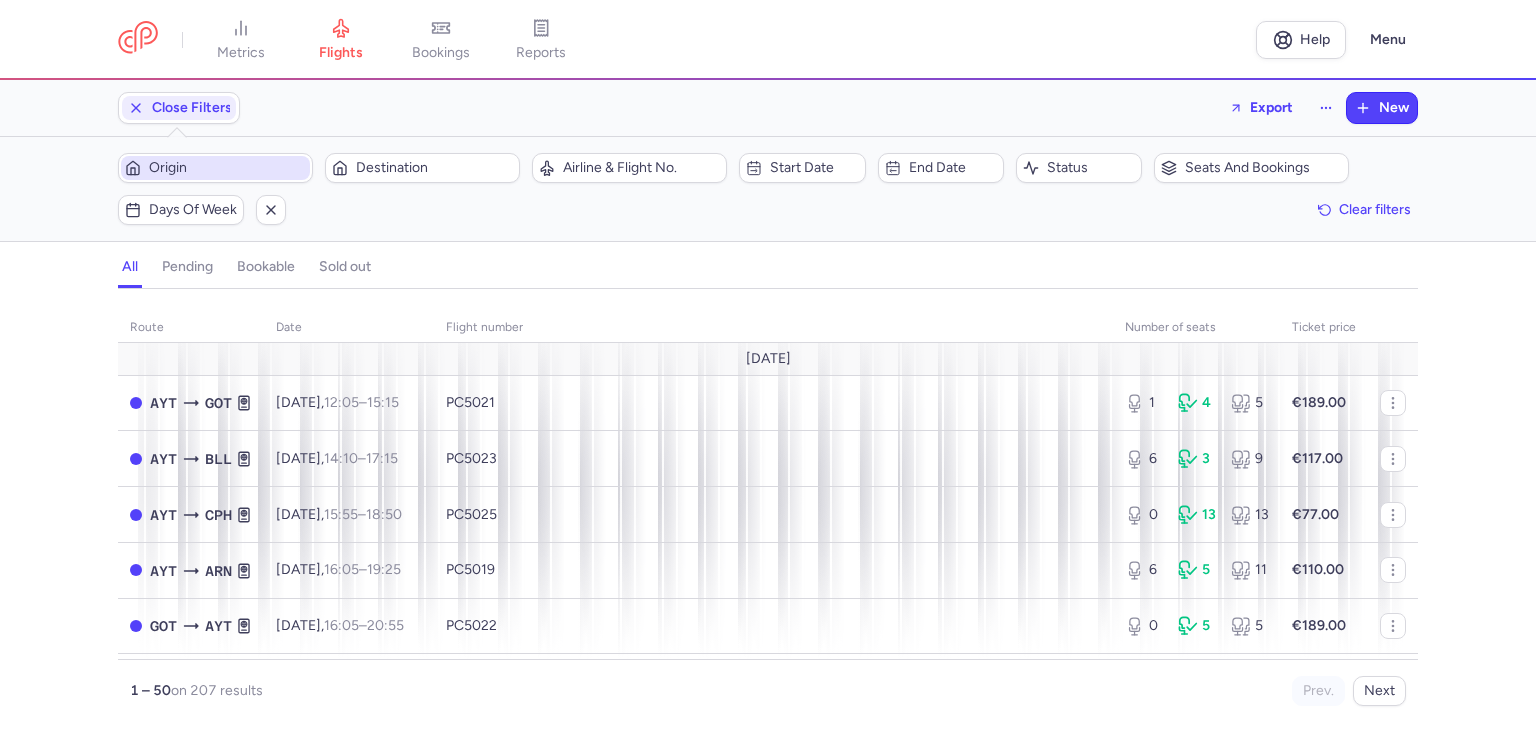 click on "Origin" at bounding box center (227, 168) 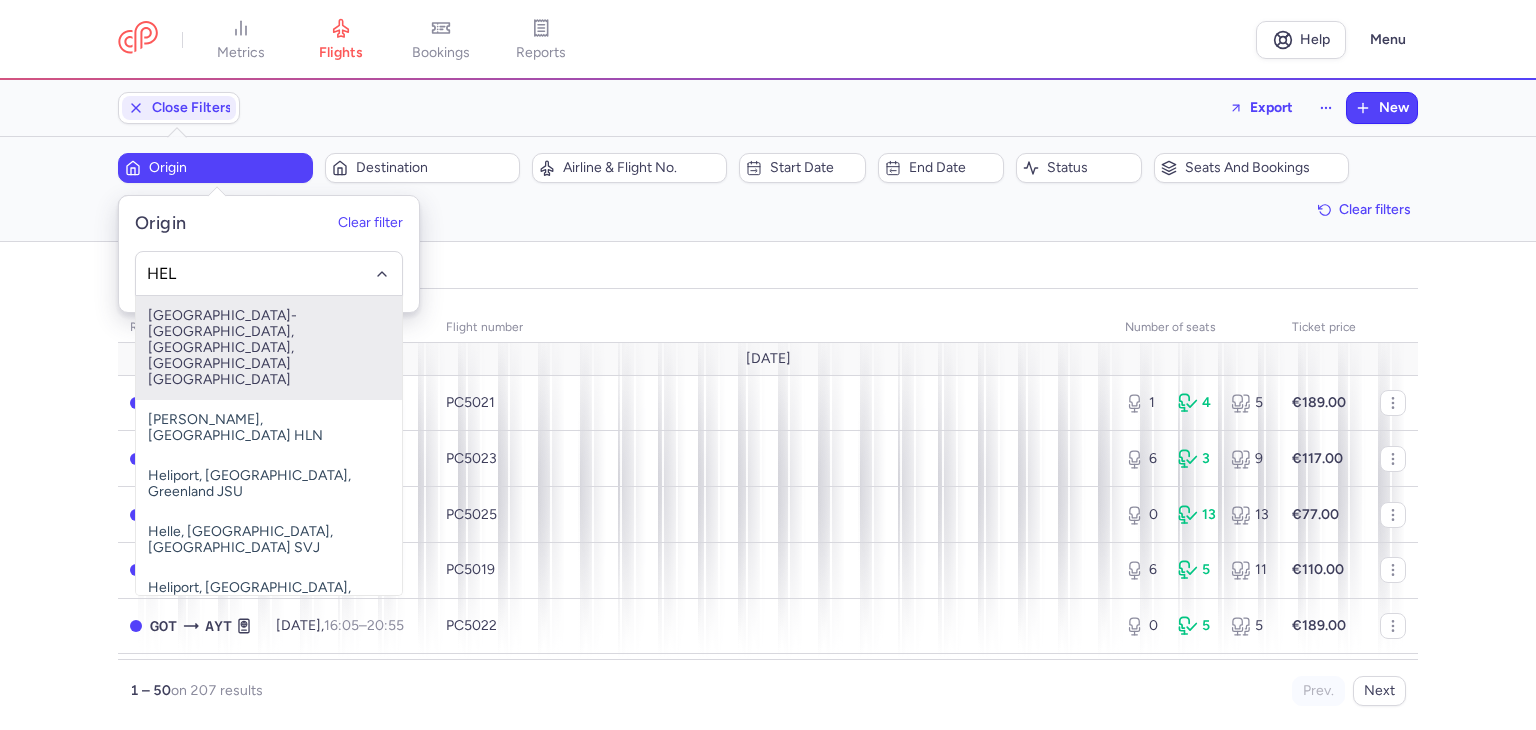 type on "HEL" 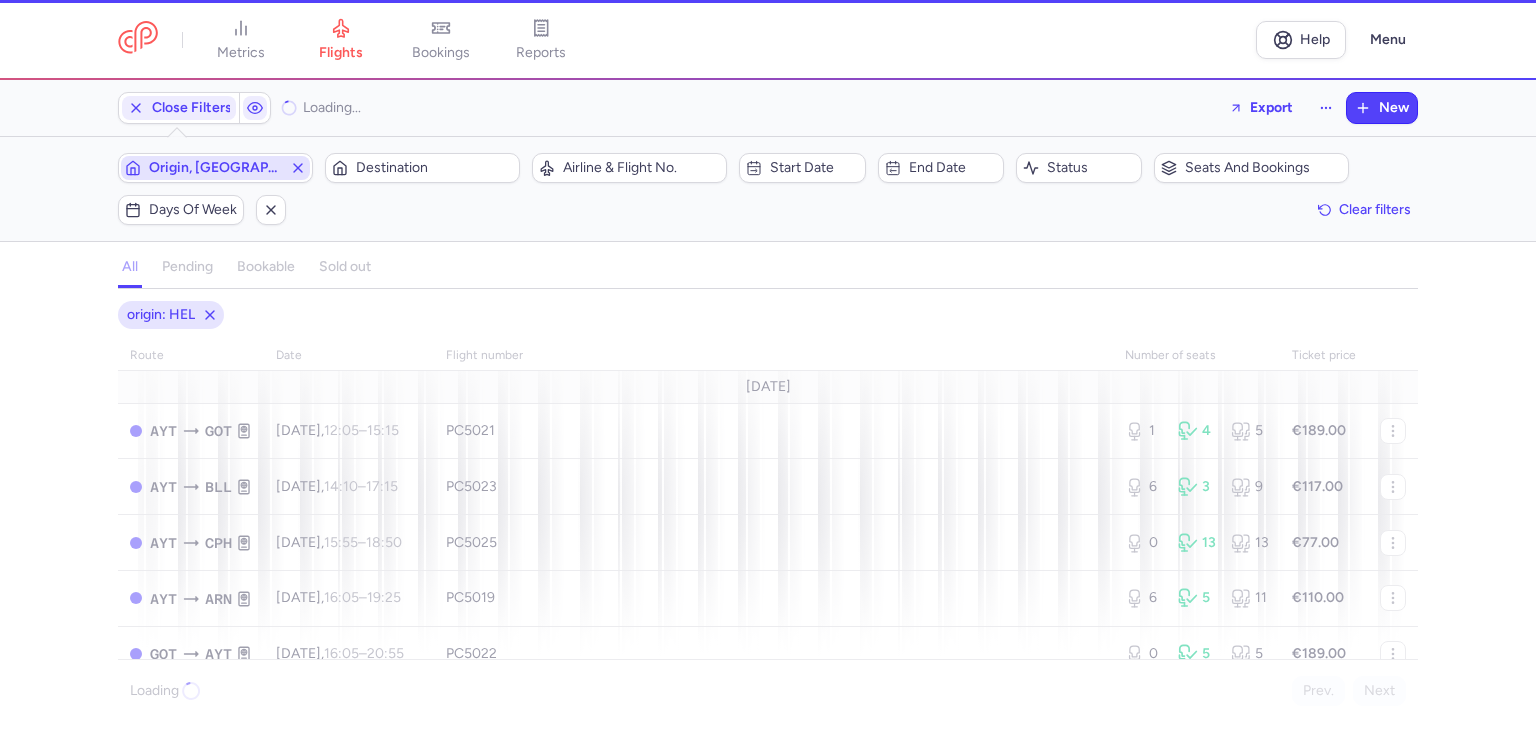 type 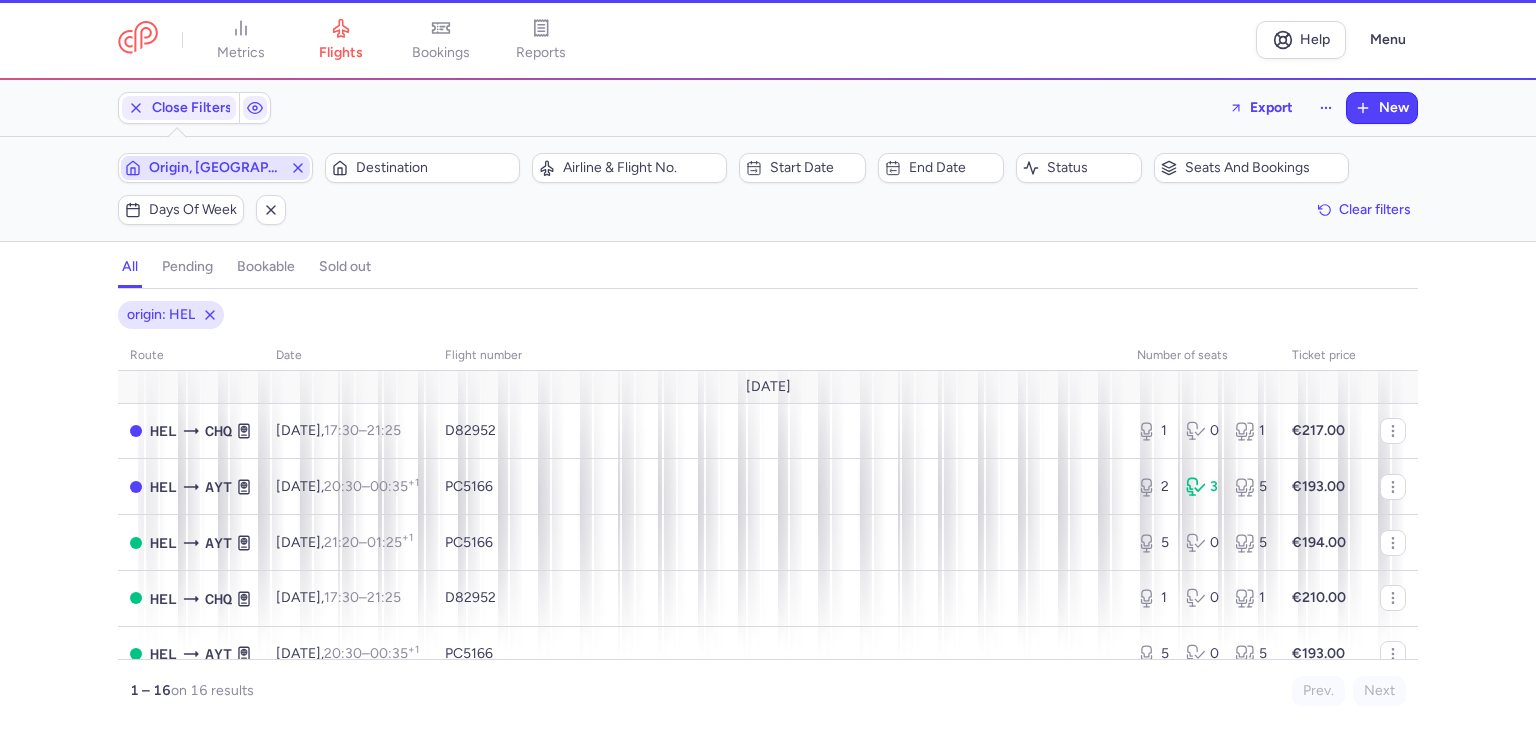 type 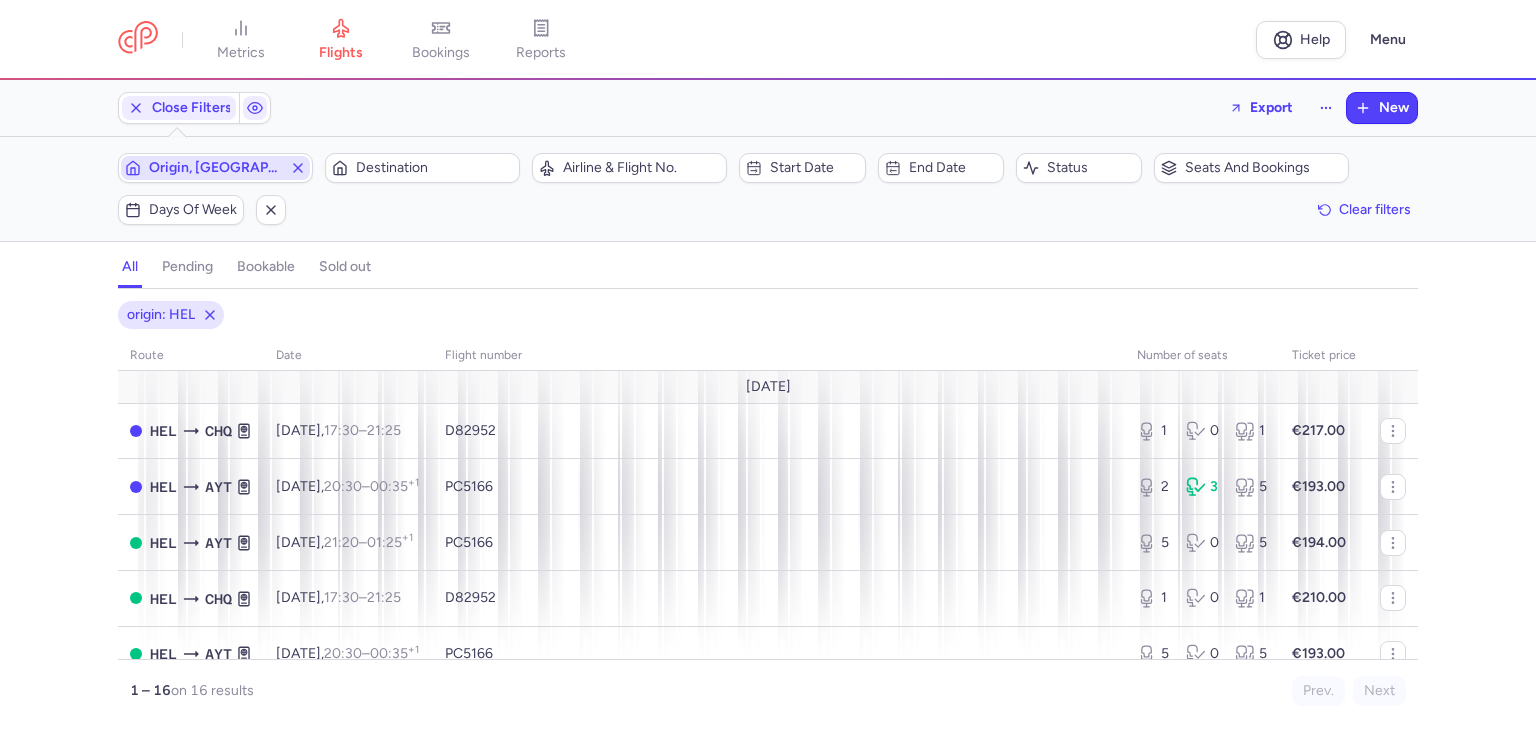 click on "Destination" 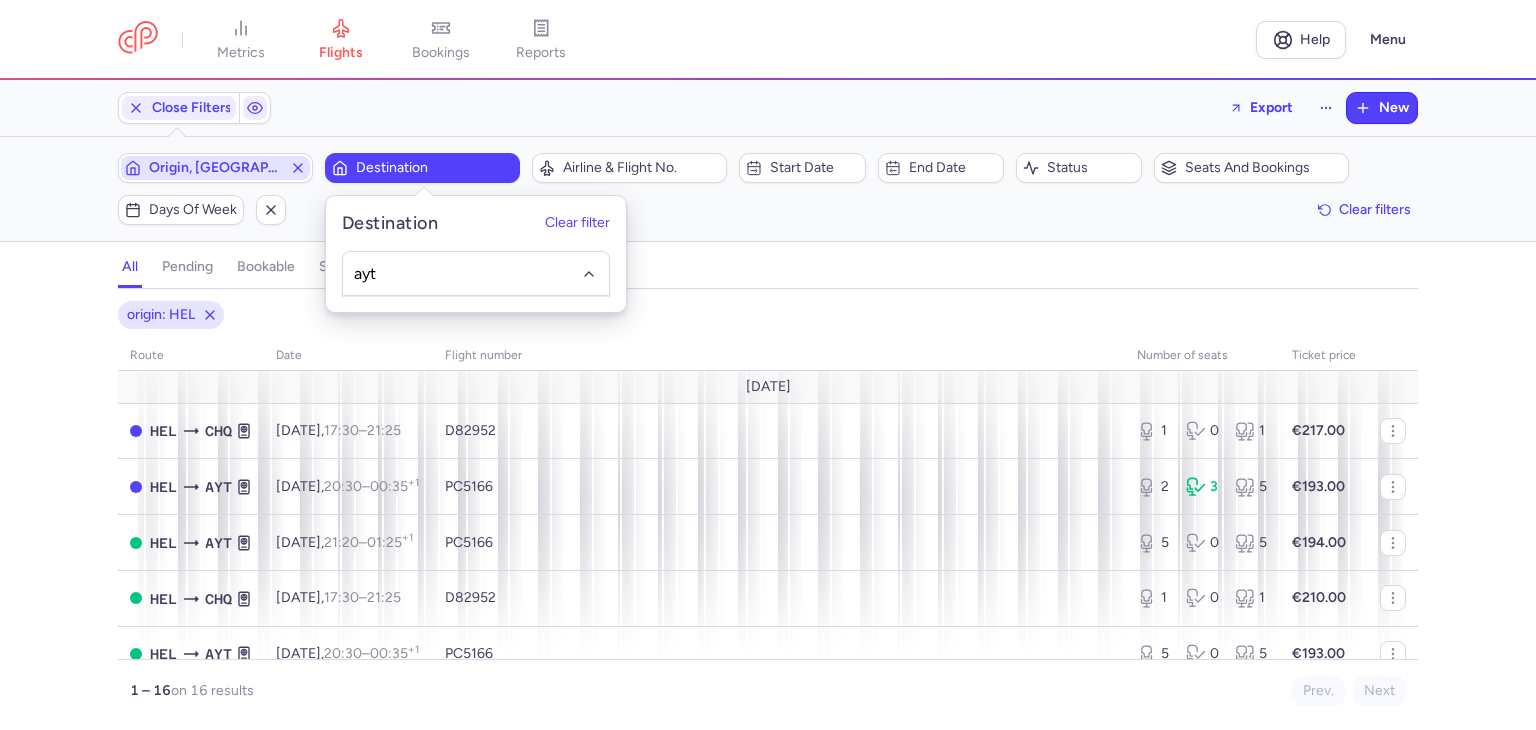 type on "ayt" 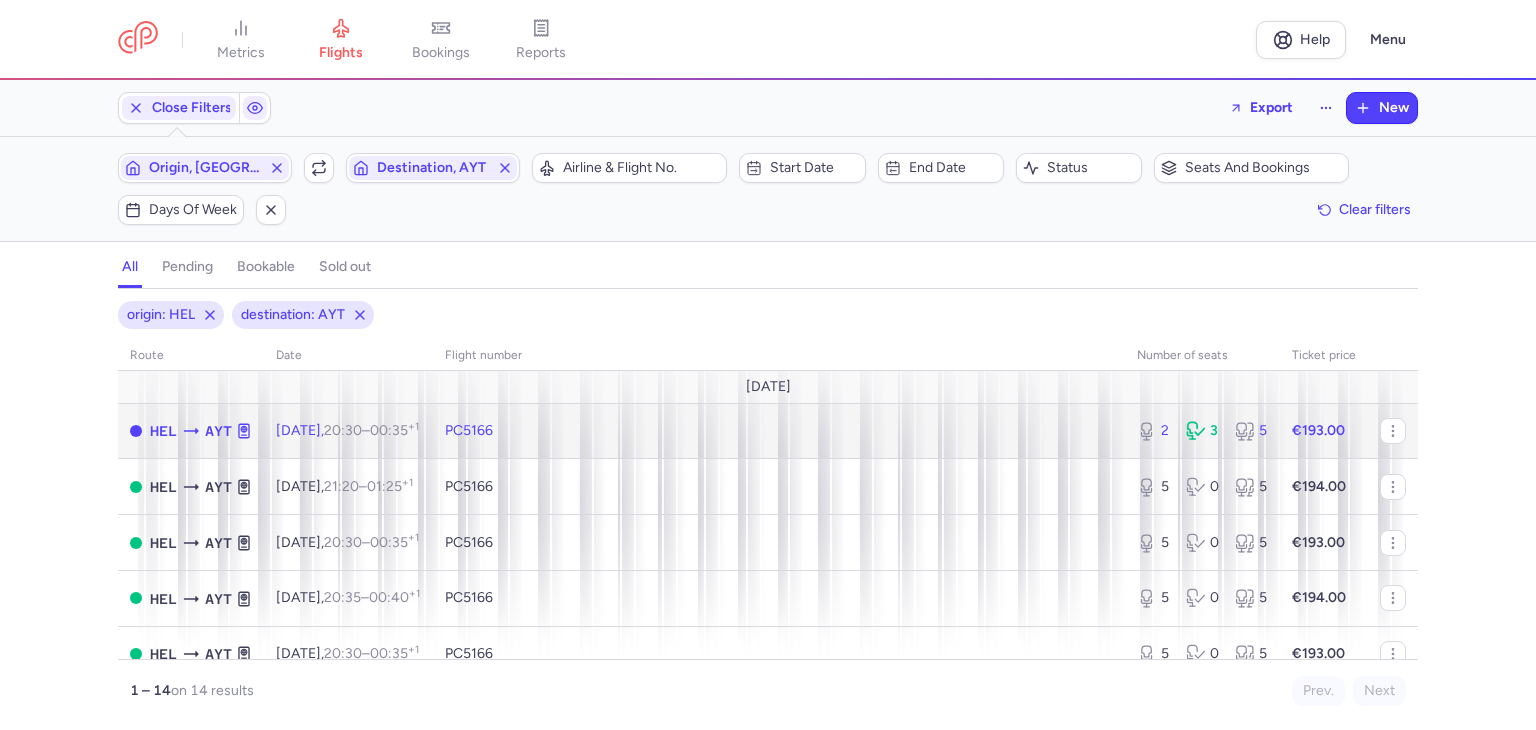 click on "PC5166" 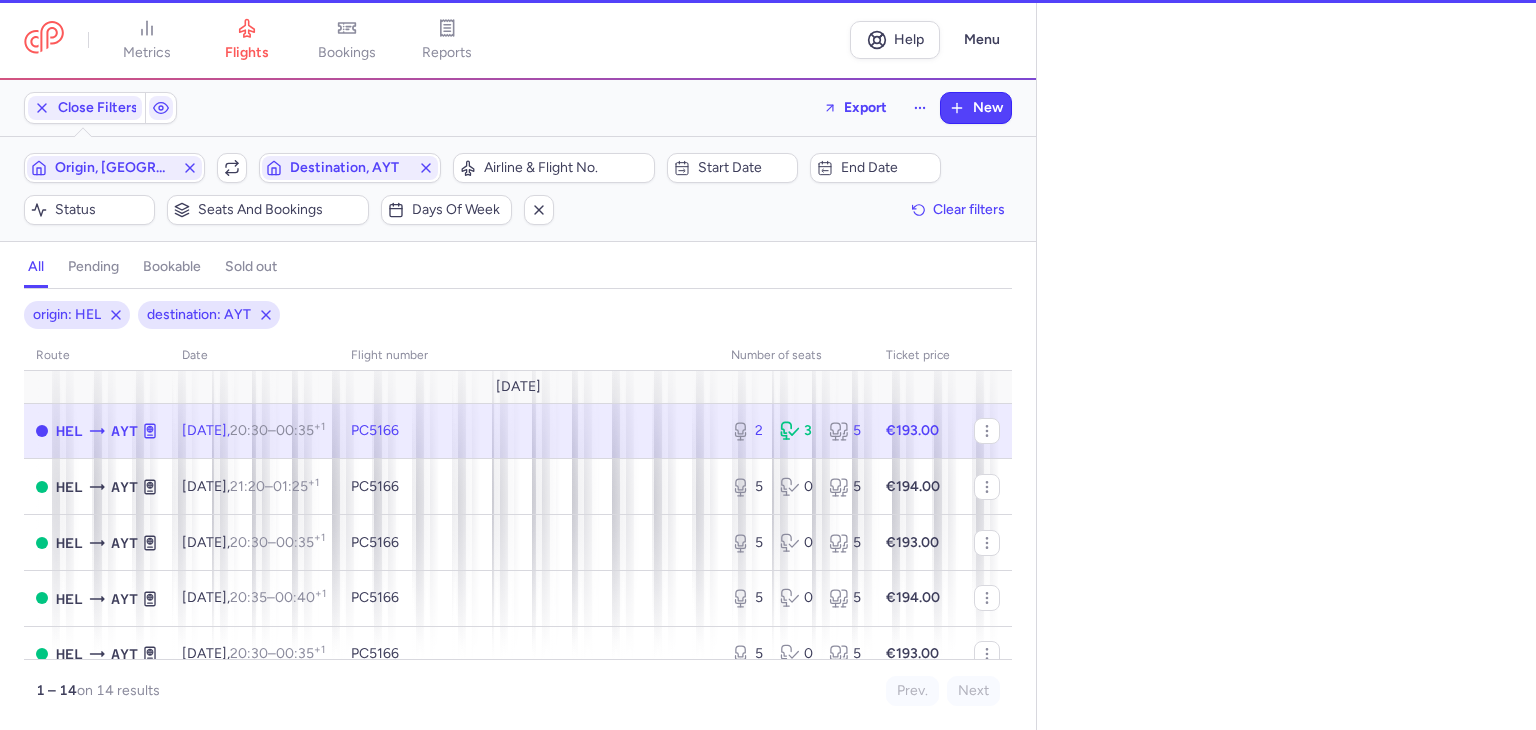select on "days" 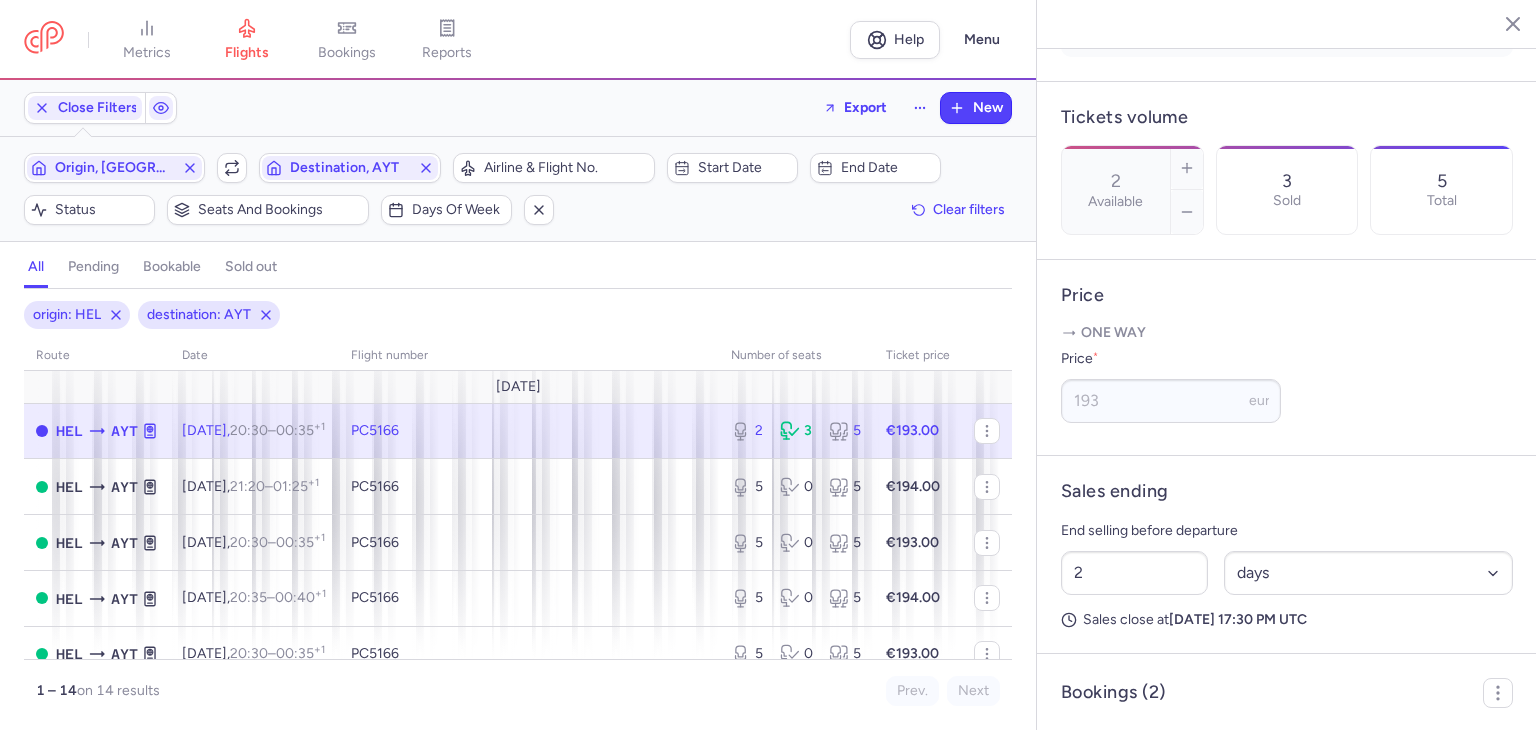 scroll, scrollTop: 700, scrollLeft: 0, axis: vertical 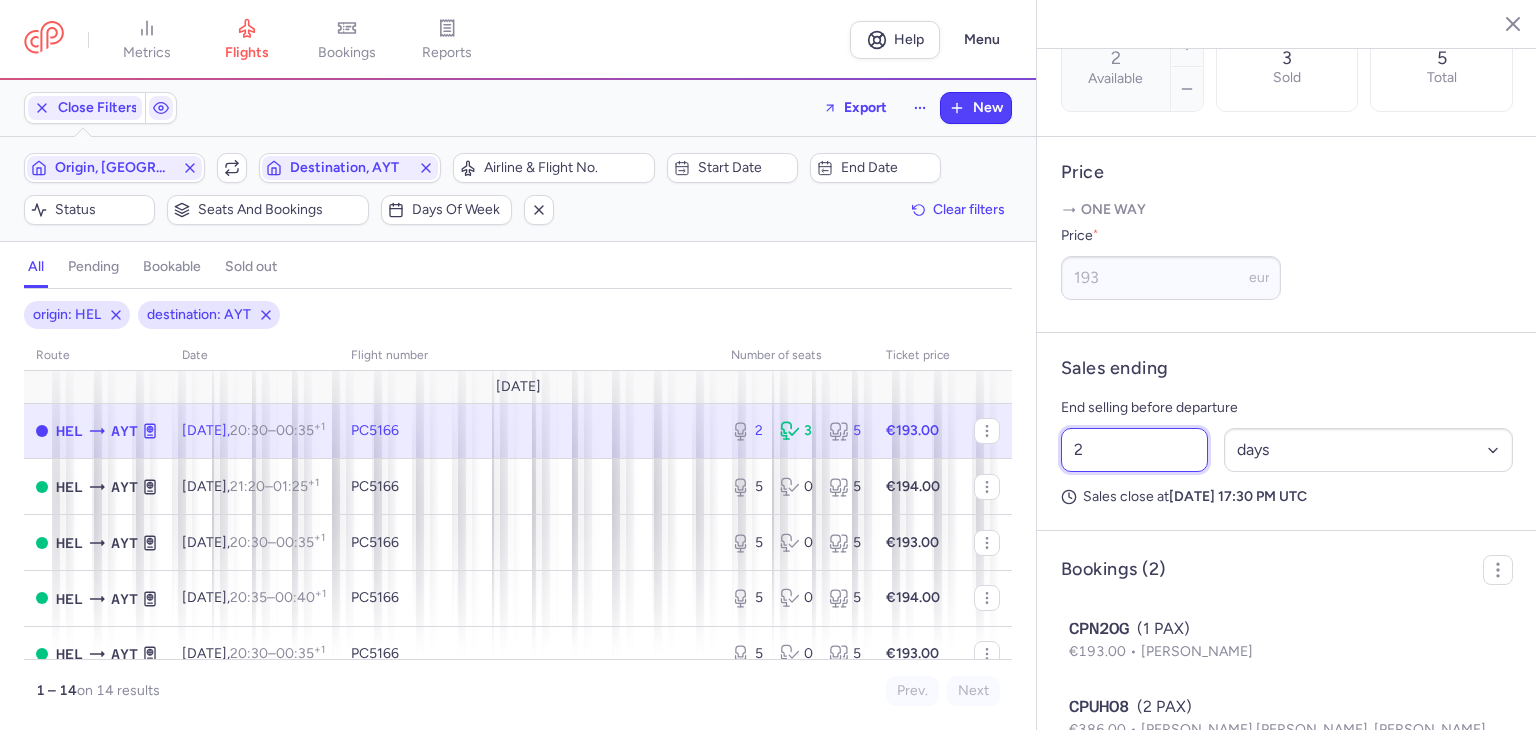 drag, startPoint x: 1024, startPoint y: 485, endPoint x: 998, endPoint y: 485, distance: 26 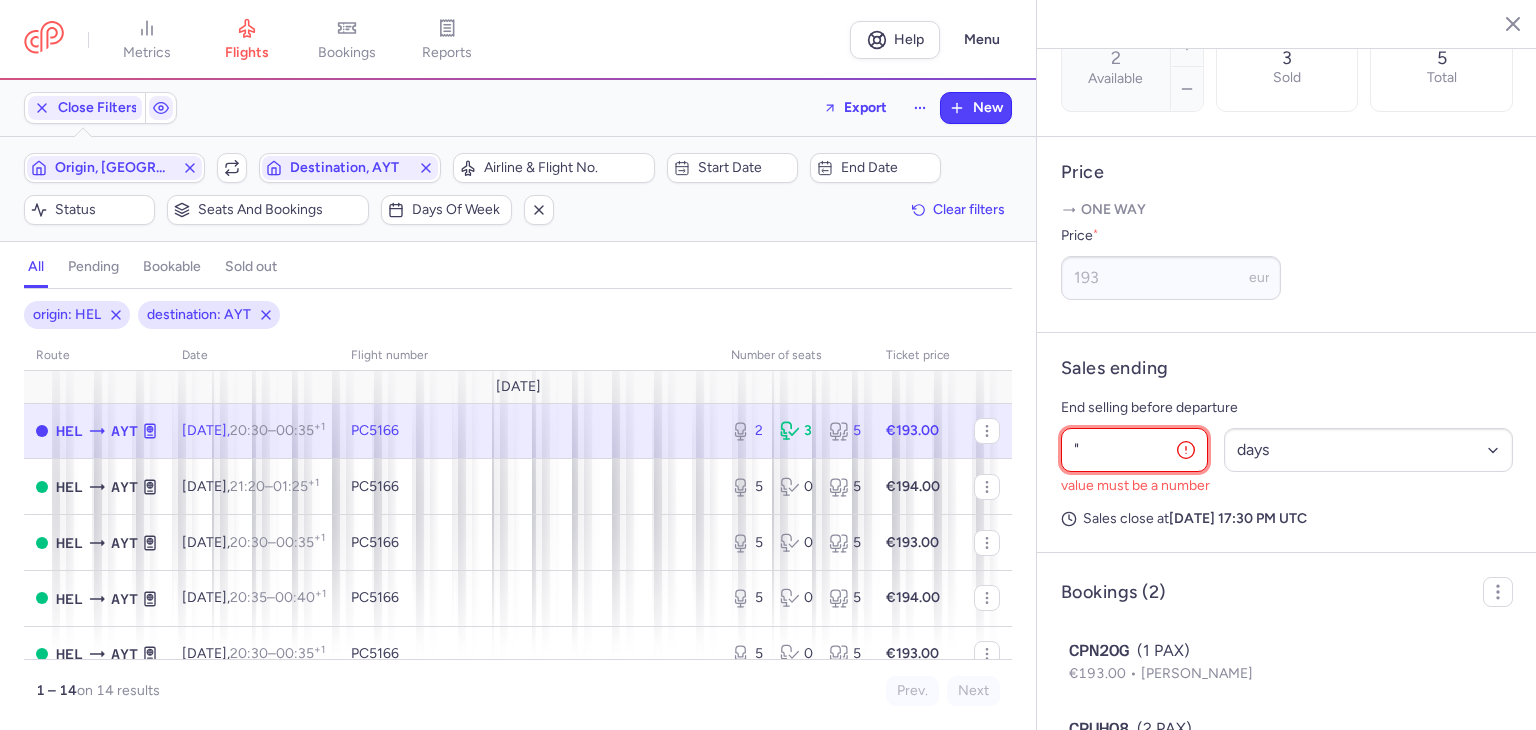 drag, startPoint x: 1144, startPoint y: 479, endPoint x: 1062, endPoint y: 481, distance: 82.02438 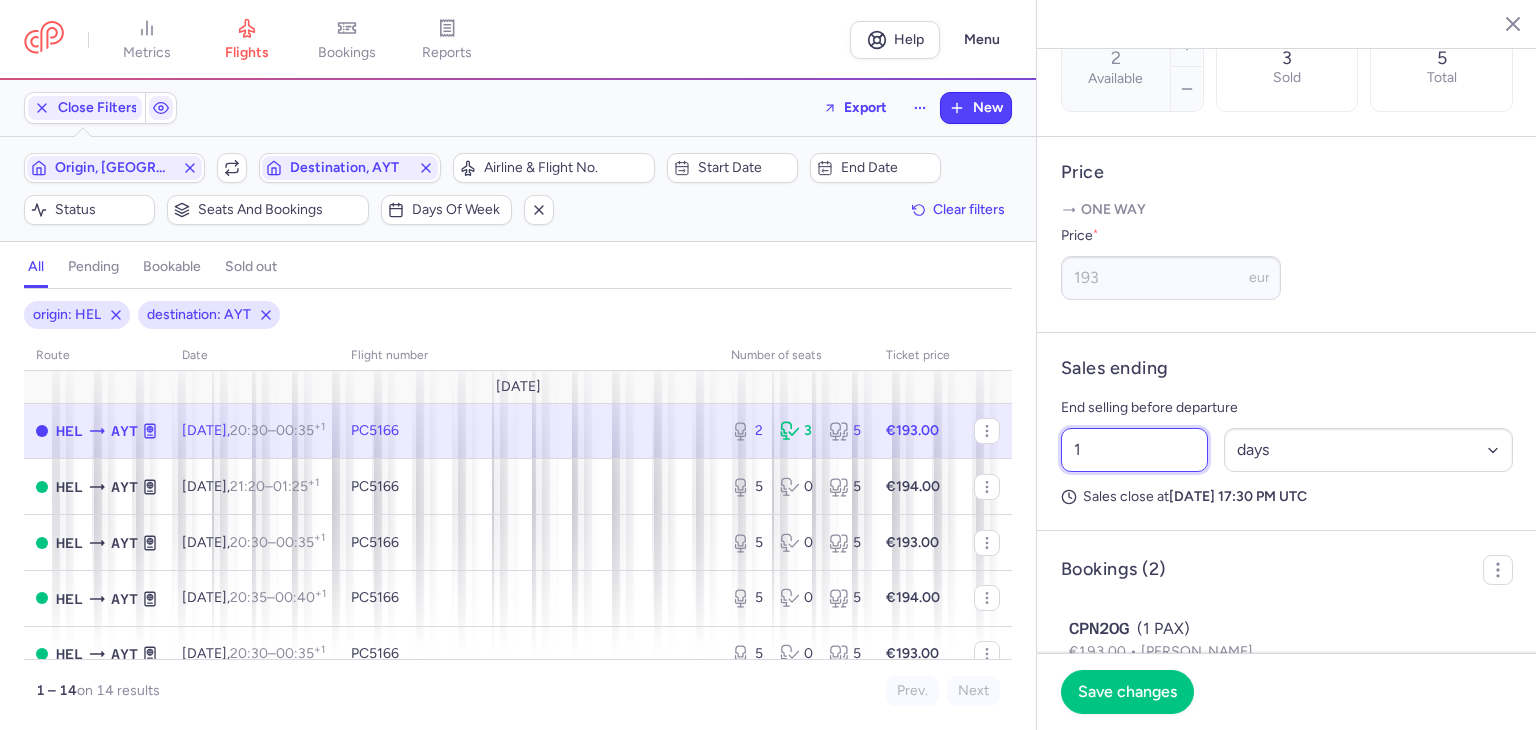 click on "1" at bounding box center (1134, 450) 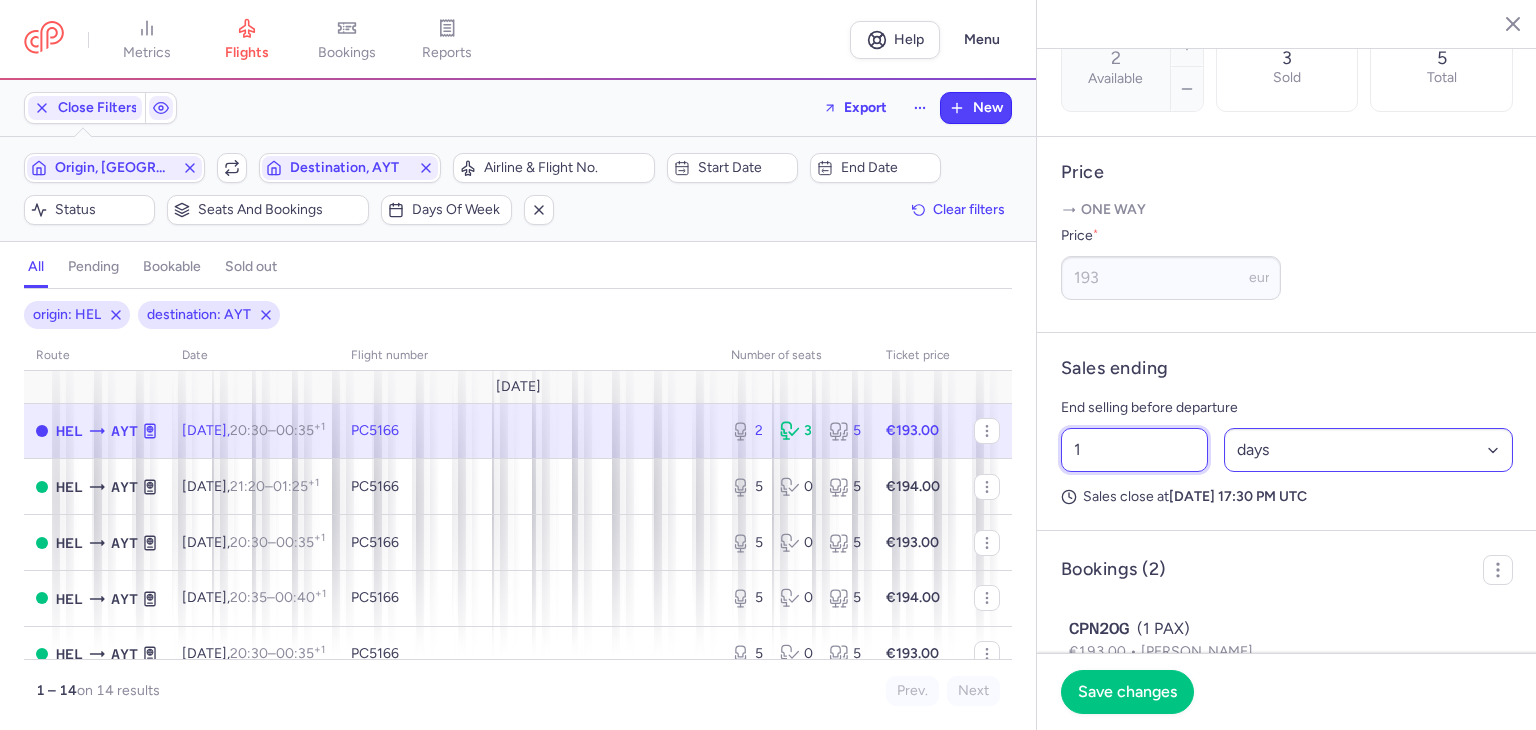 type on "1" 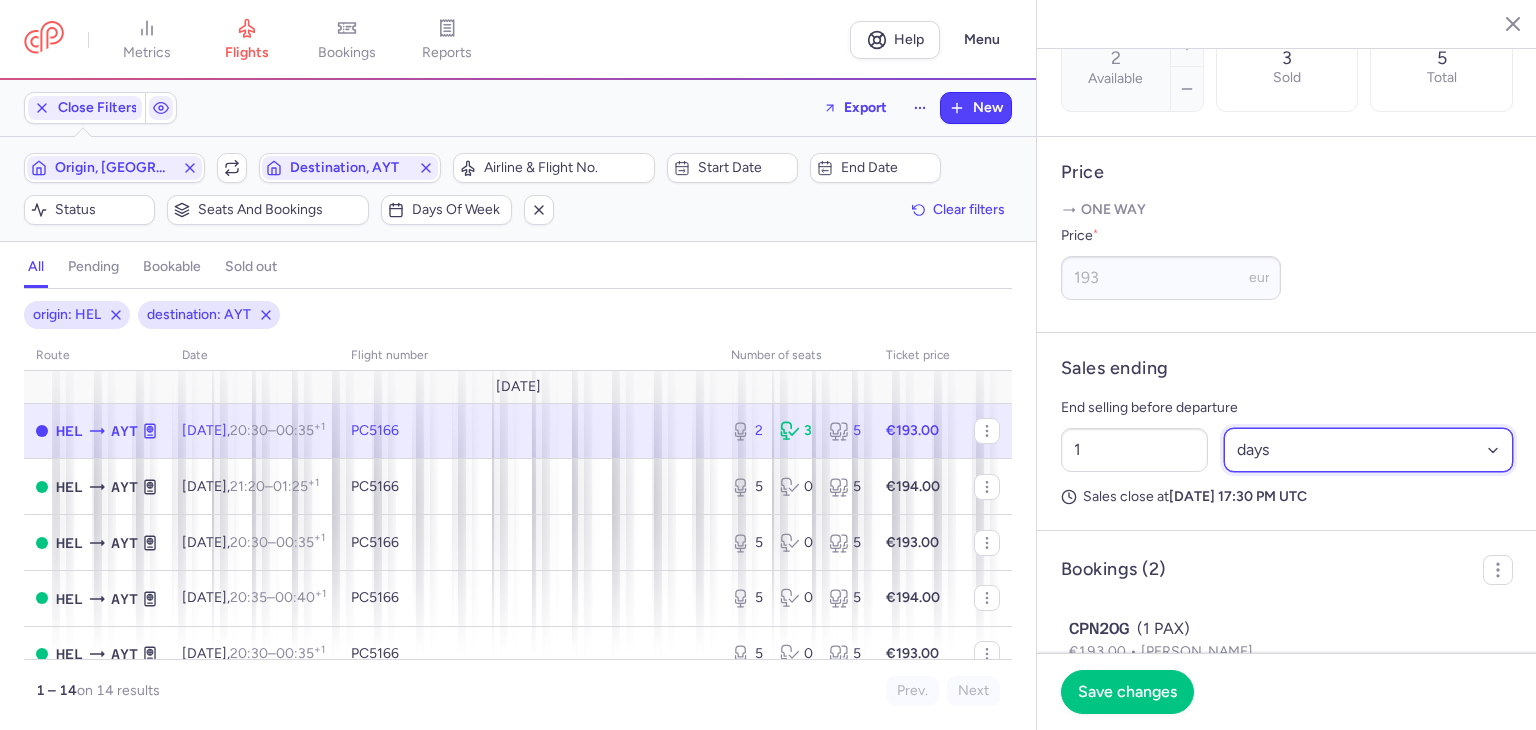 click on "Select an option hours days" at bounding box center (1369, 450) 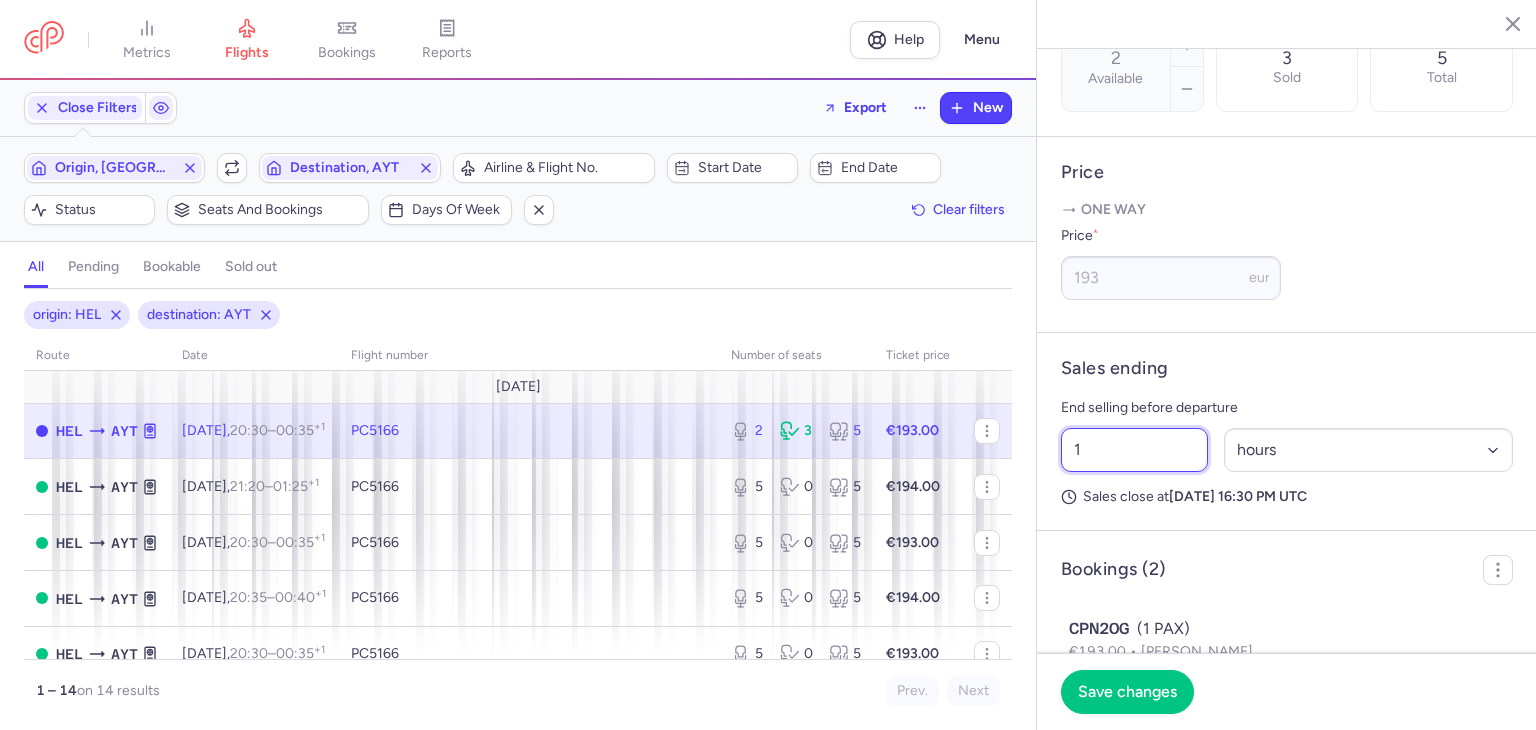 click on "1" at bounding box center [1134, 450] 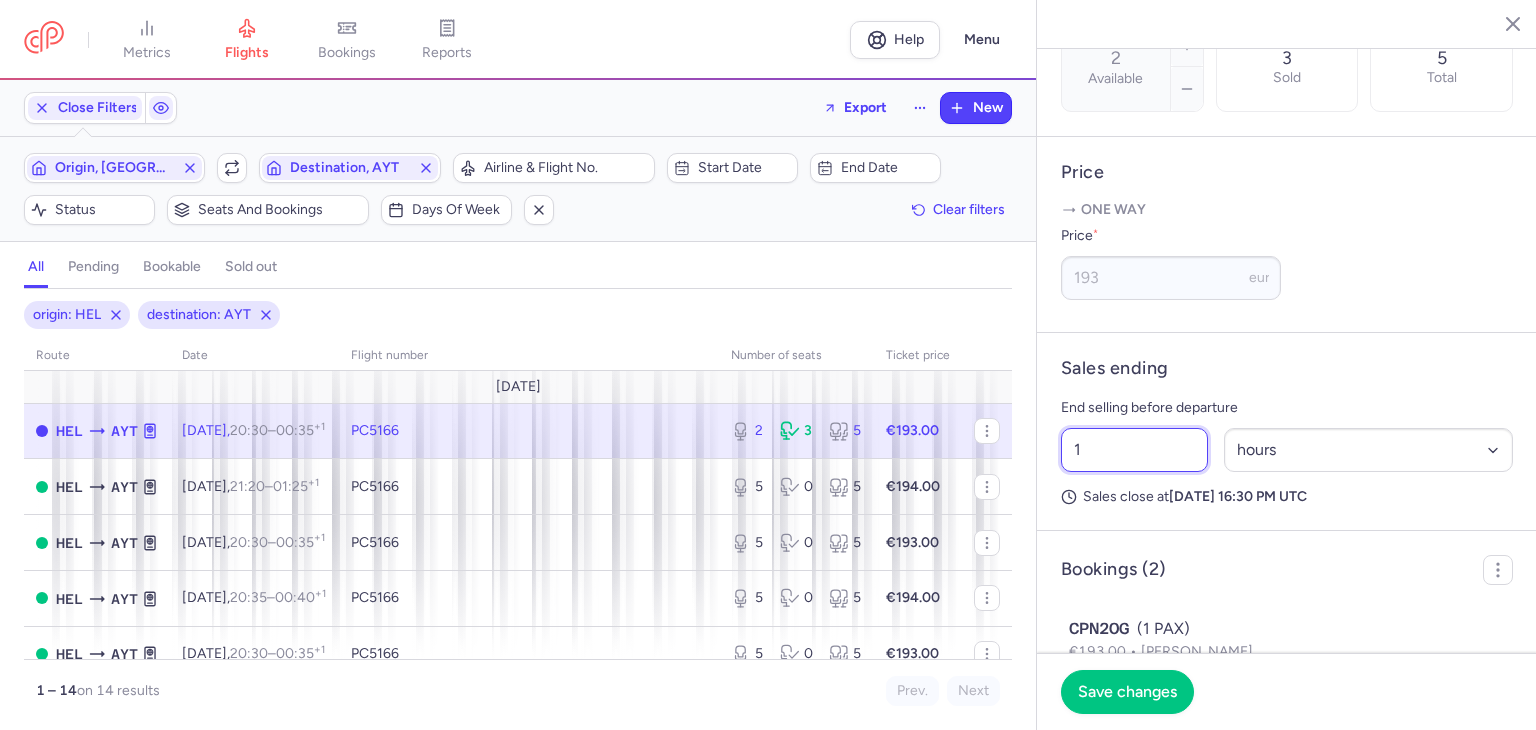 drag, startPoint x: 1072, startPoint y: 481, endPoint x: 997, endPoint y: 474, distance: 75.32596 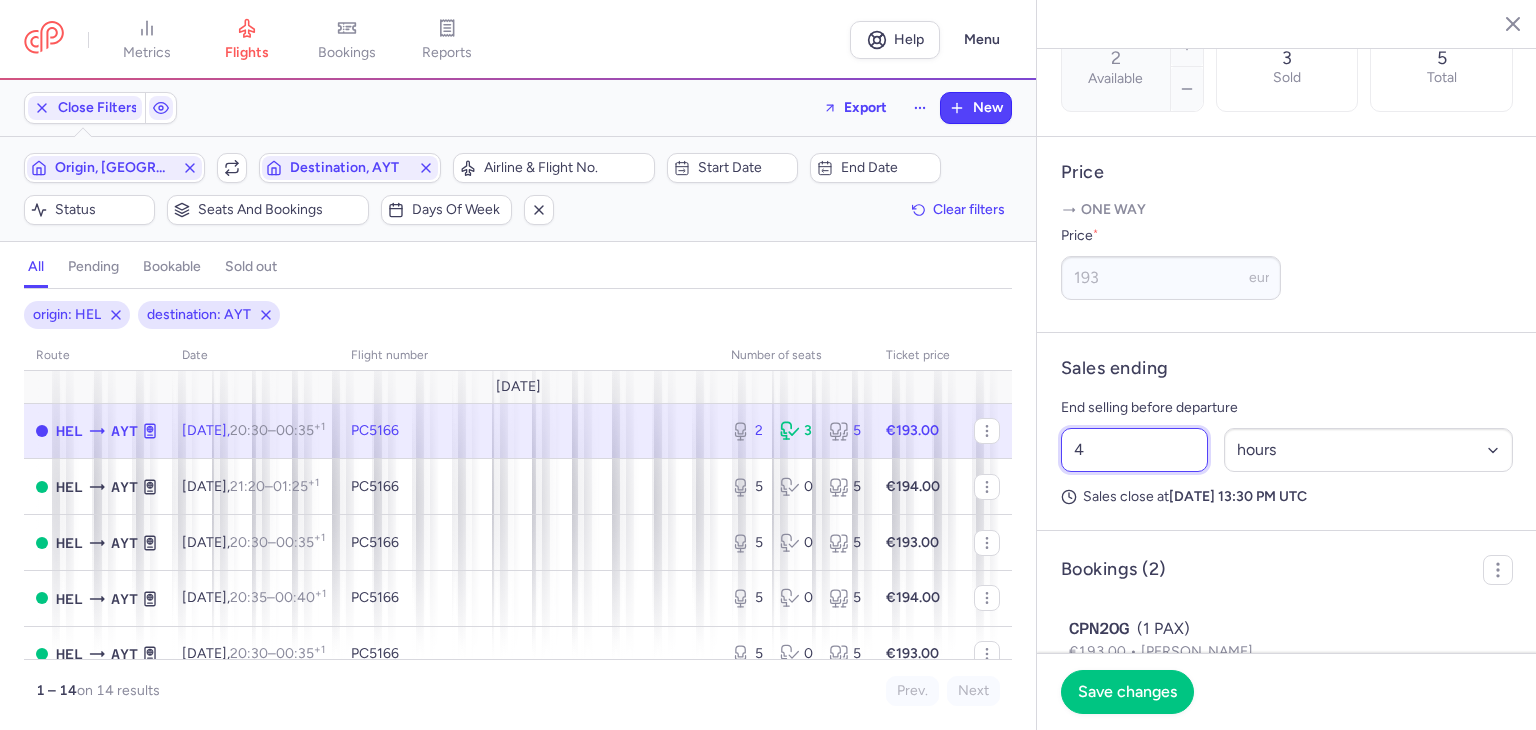 drag, startPoint x: 1067, startPoint y: 469, endPoint x: 1038, endPoint y: 469, distance: 29 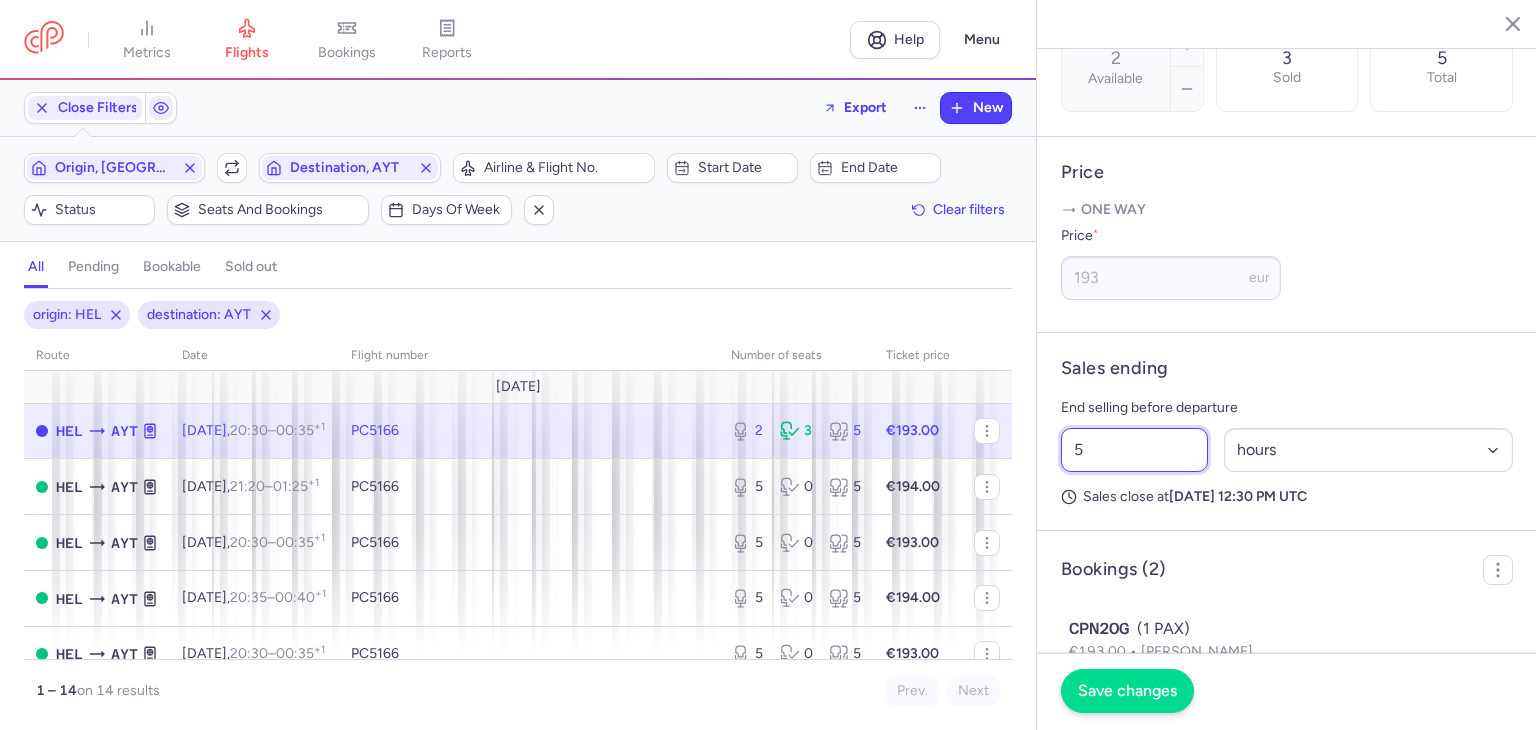 type on "5" 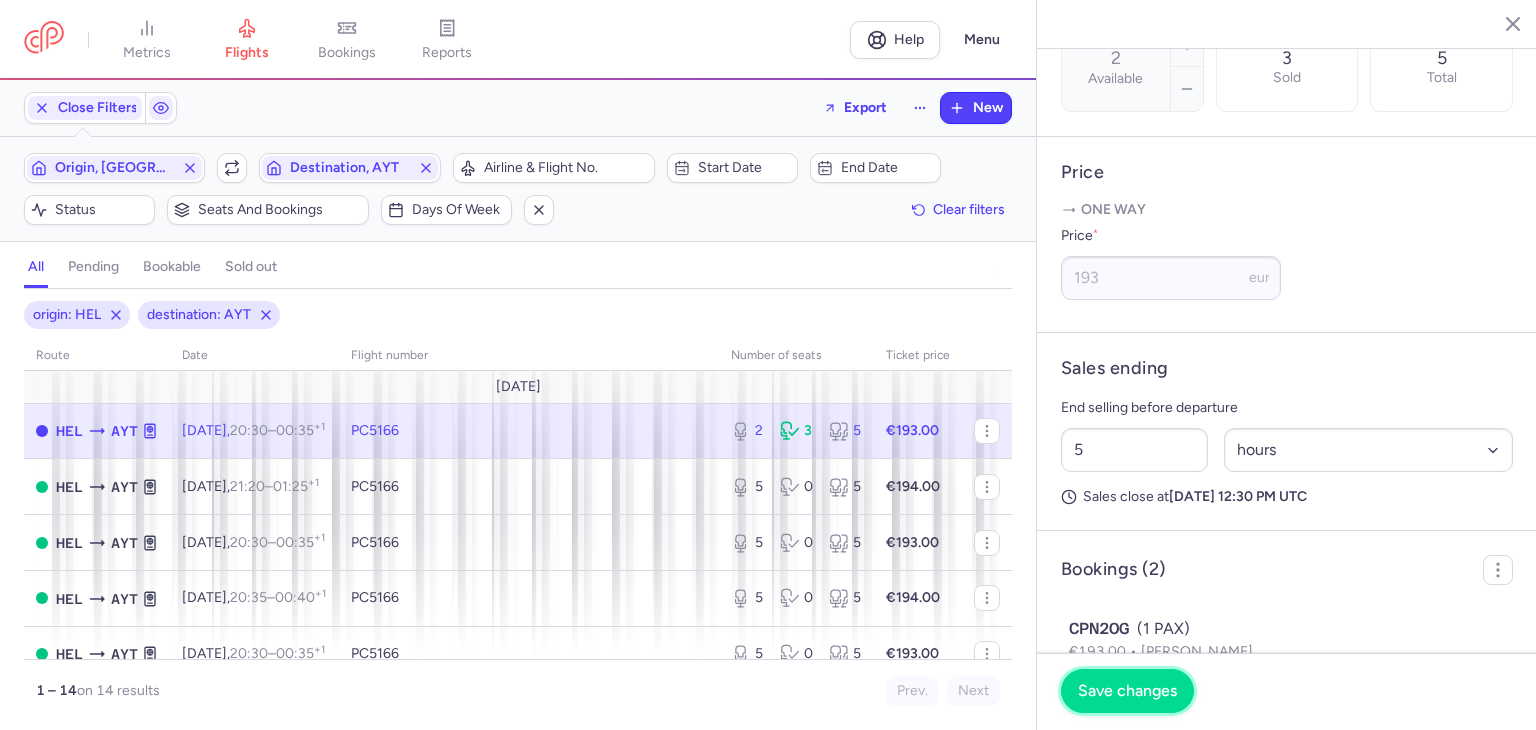 click on "Save changes" at bounding box center (1127, 691) 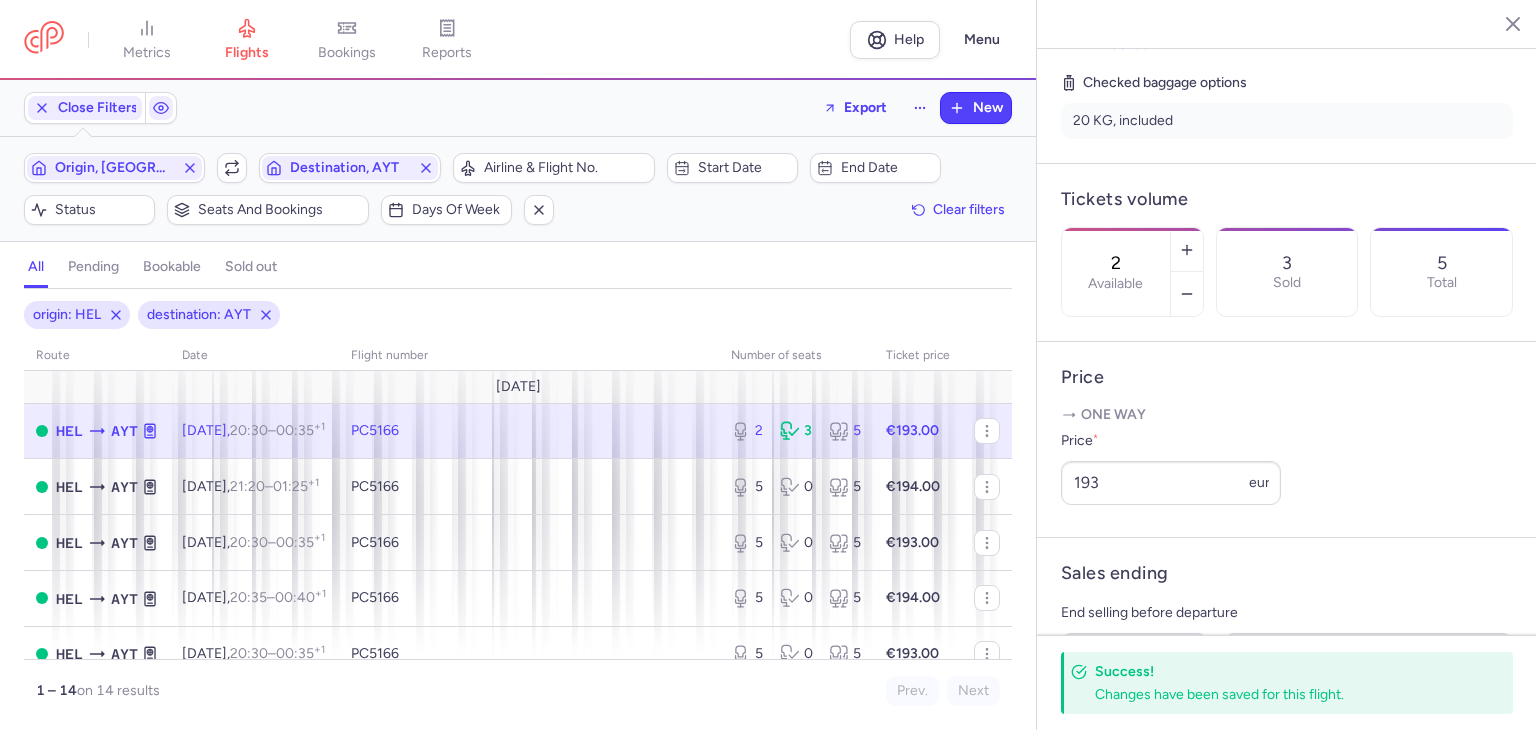 scroll, scrollTop: 600, scrollLeft: 0, axis: vertical 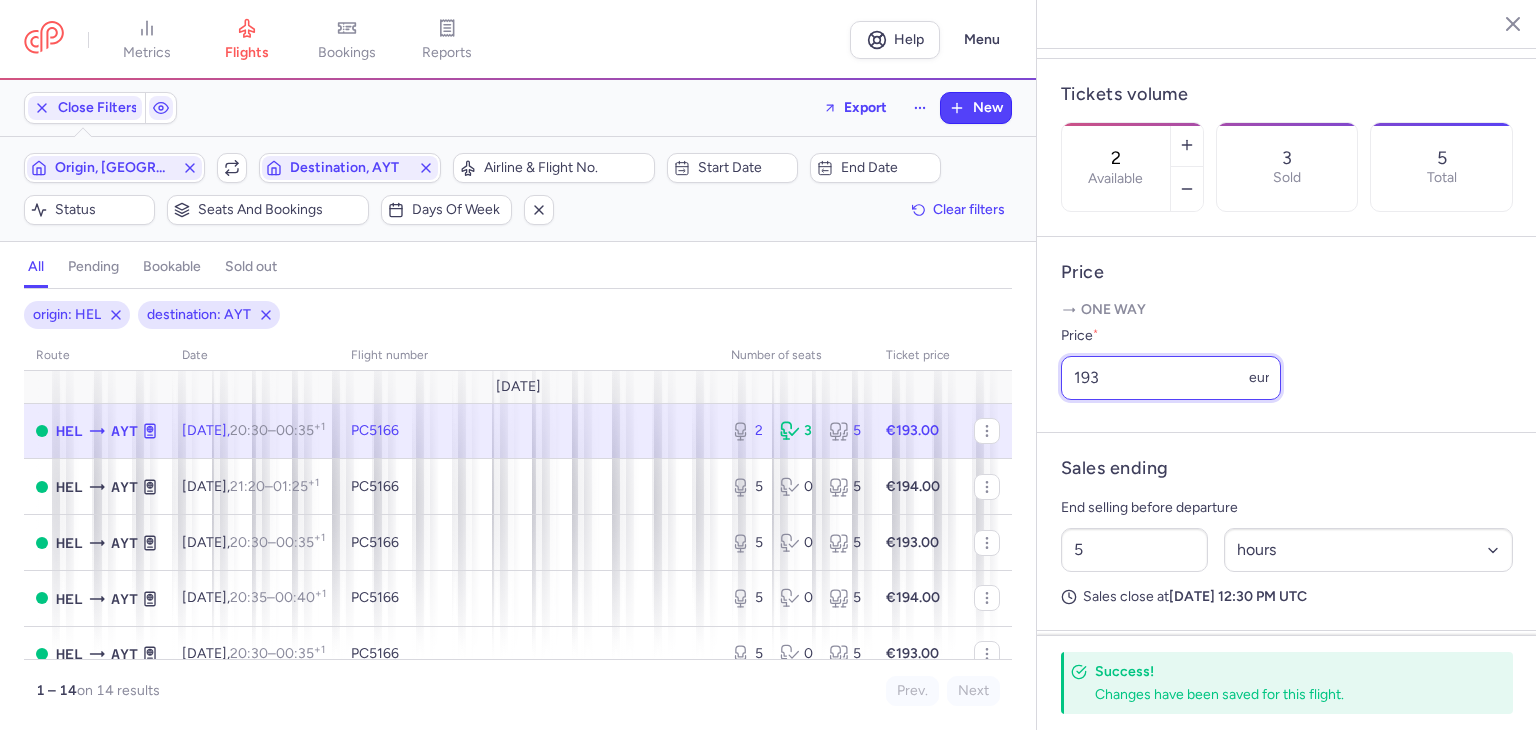 drag, startPoint x: 1137, startPoint y: 404, endPoint x: 876, endPoint y: 413, distance: 261.15512 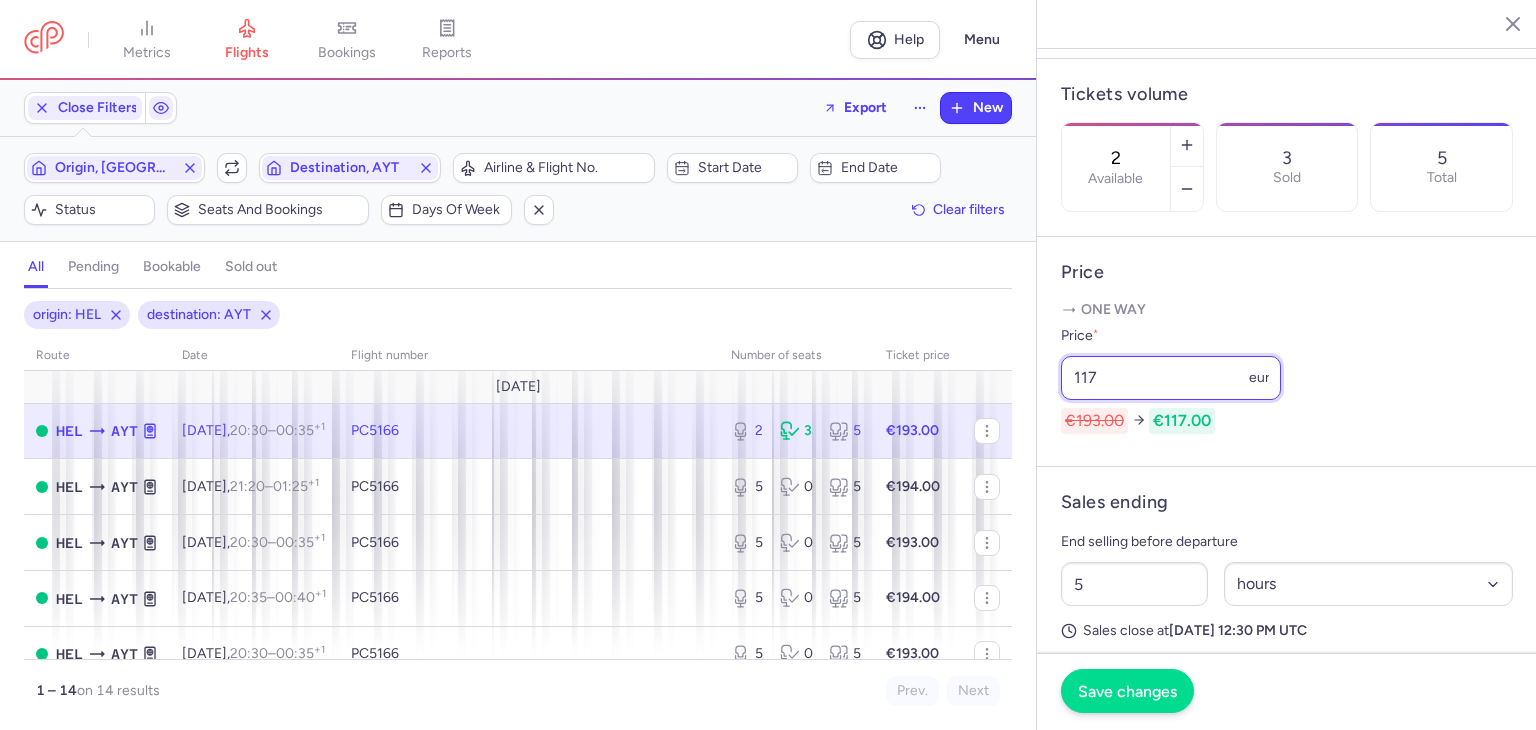 type on "117" 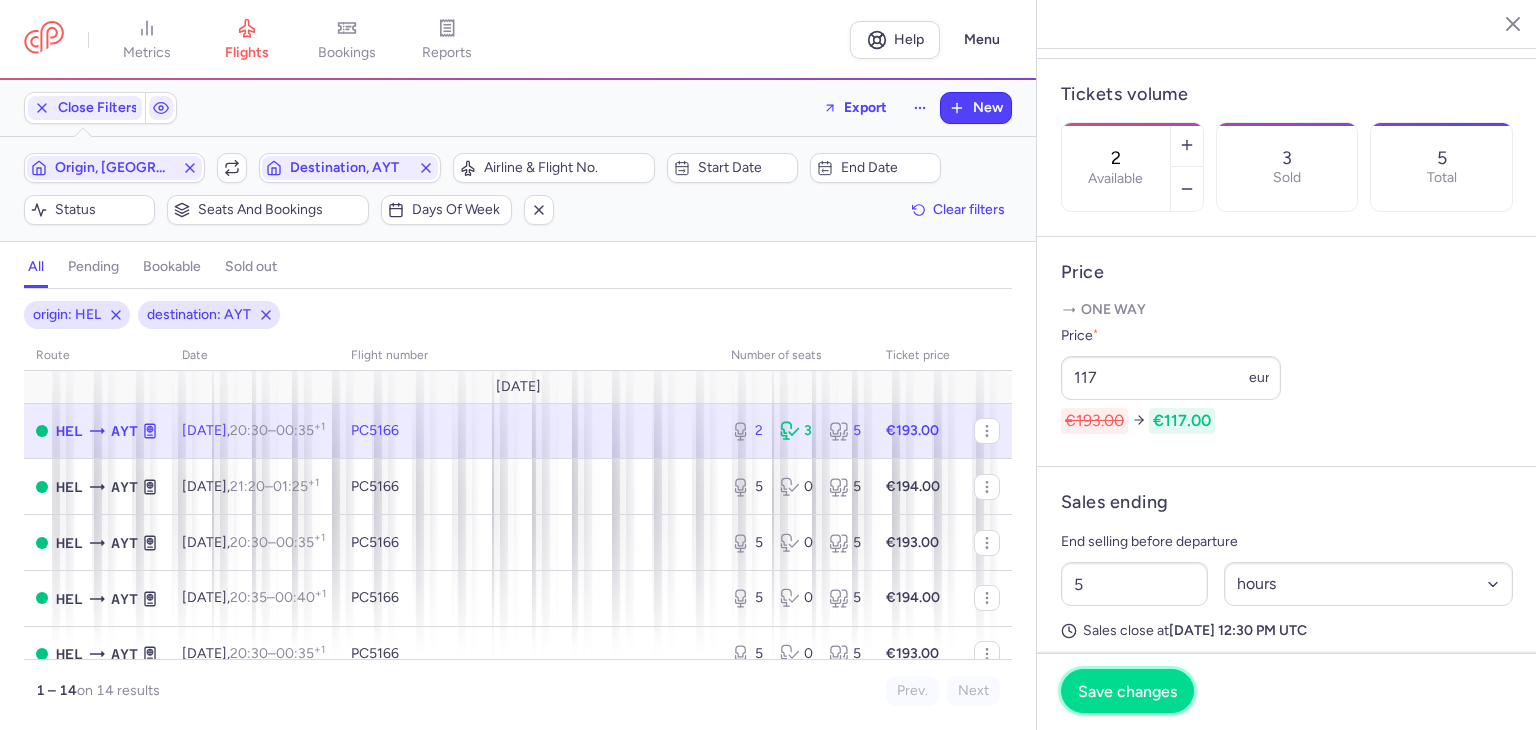 click on "Save changes" at bounding box center [1127, 691] 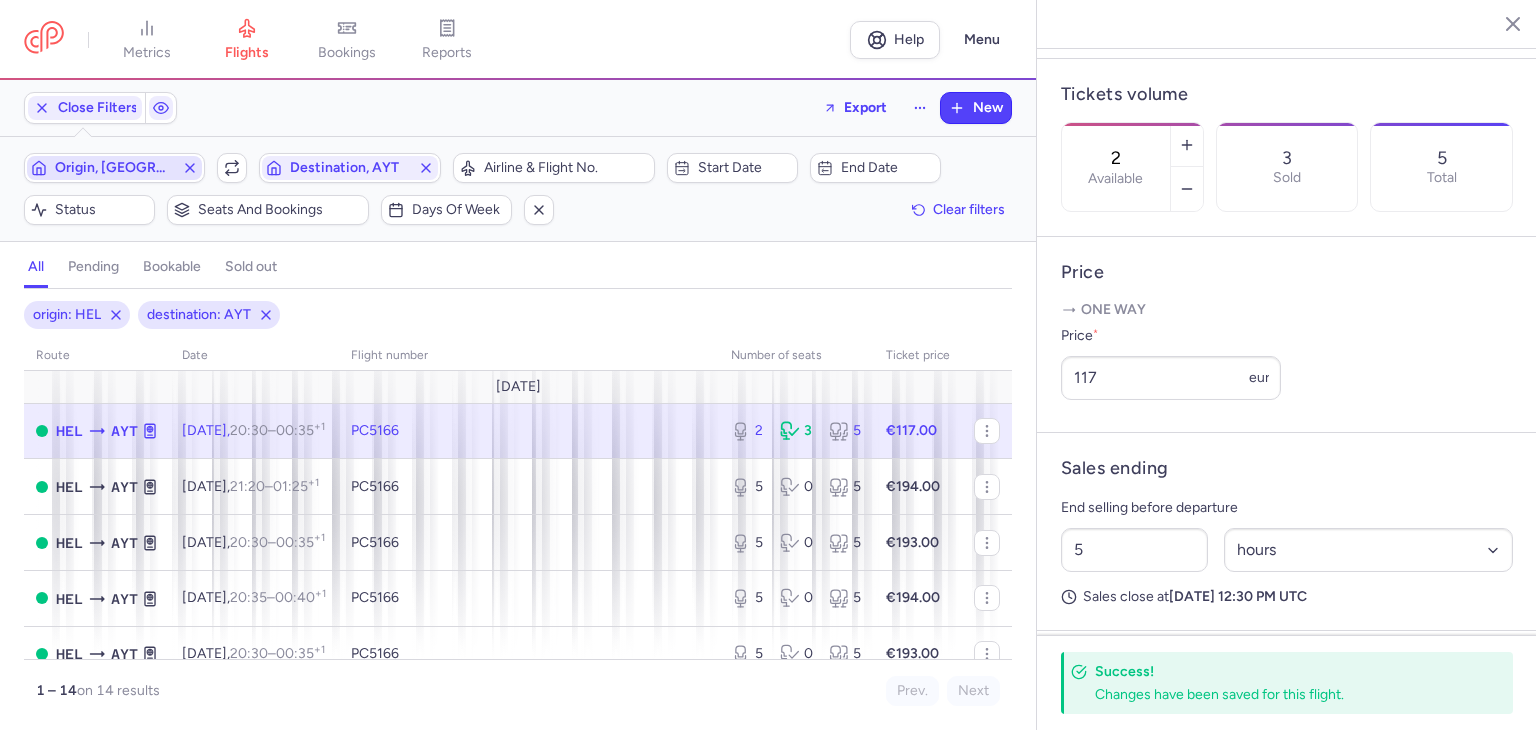 click on "Origin, HEL" at bounding box center (114, 168) 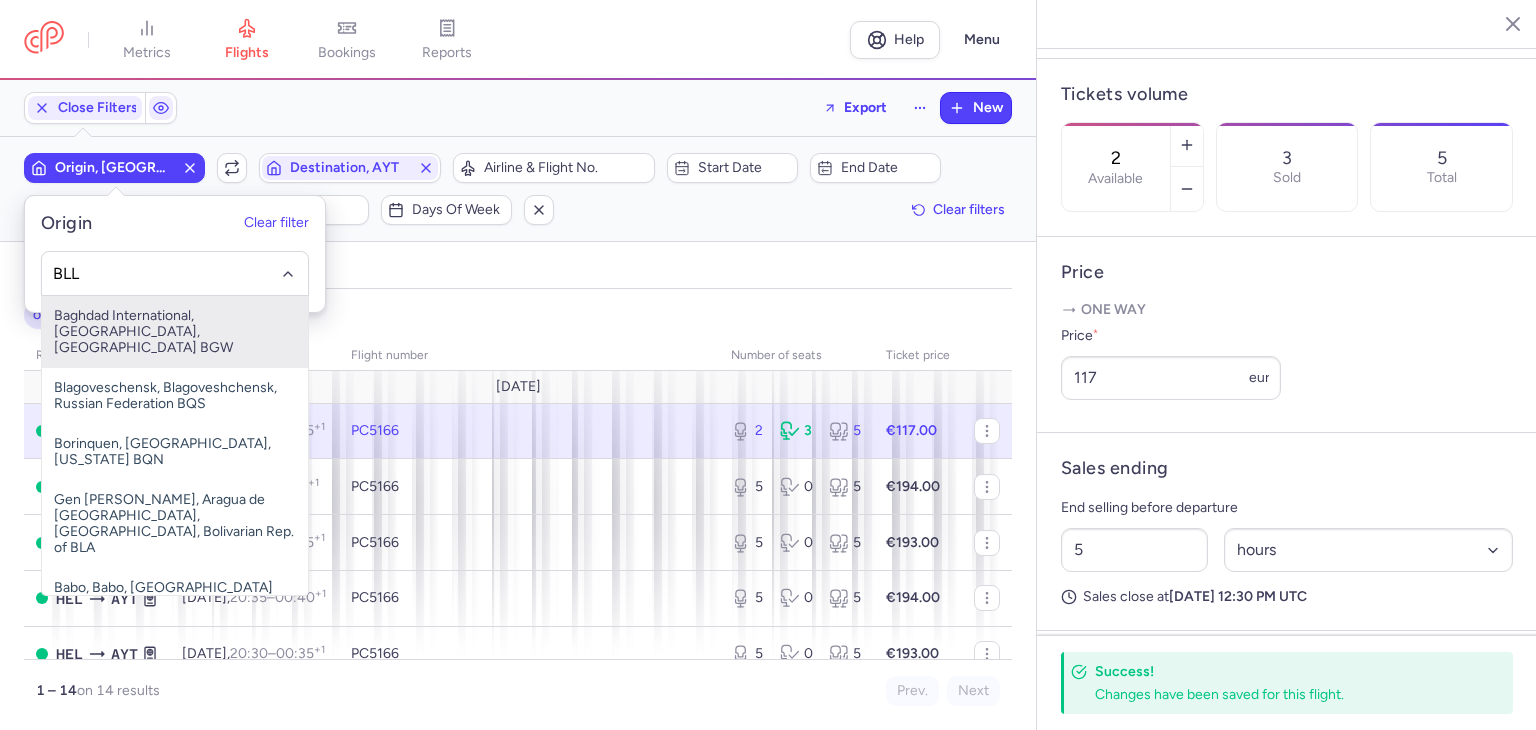 type on "BLL" 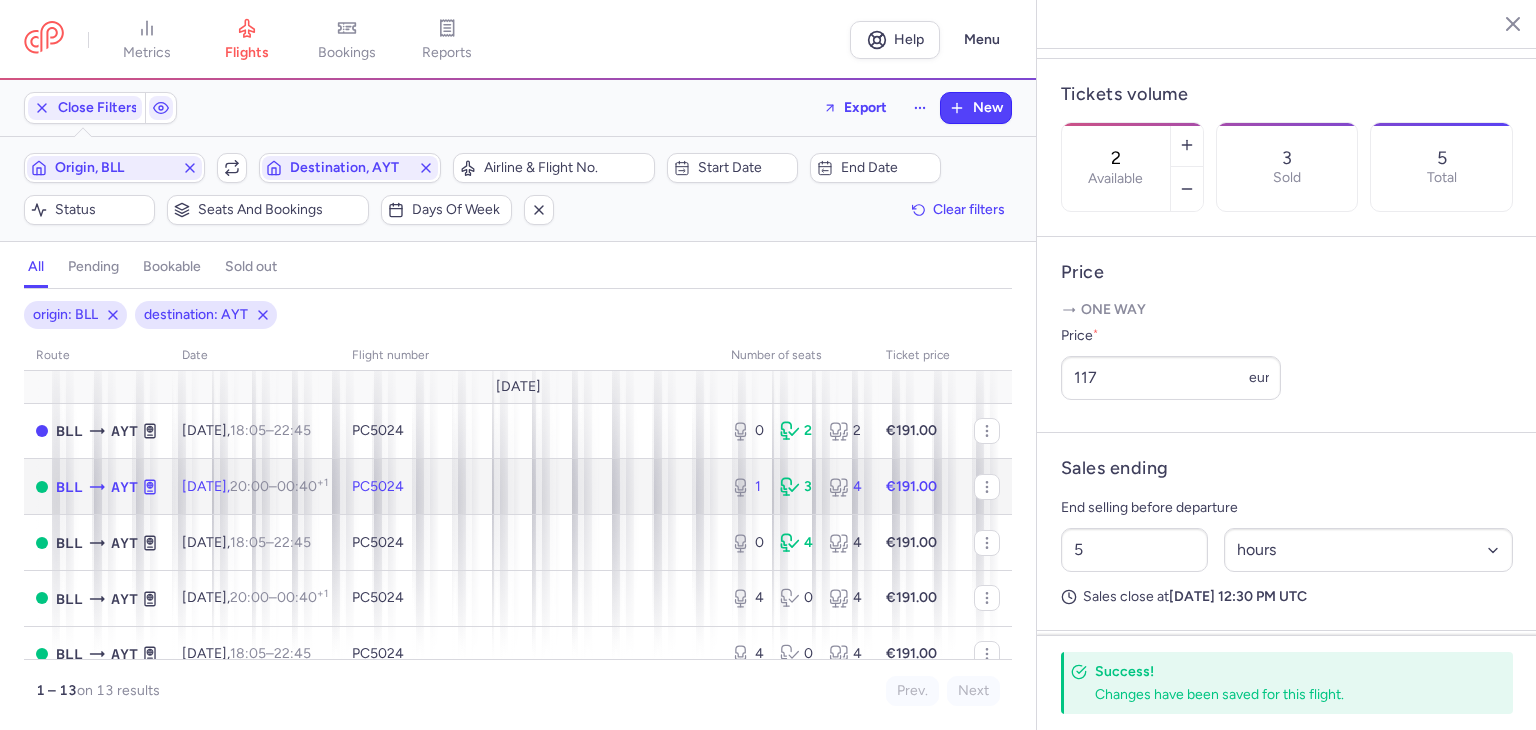 click on "PC5024" 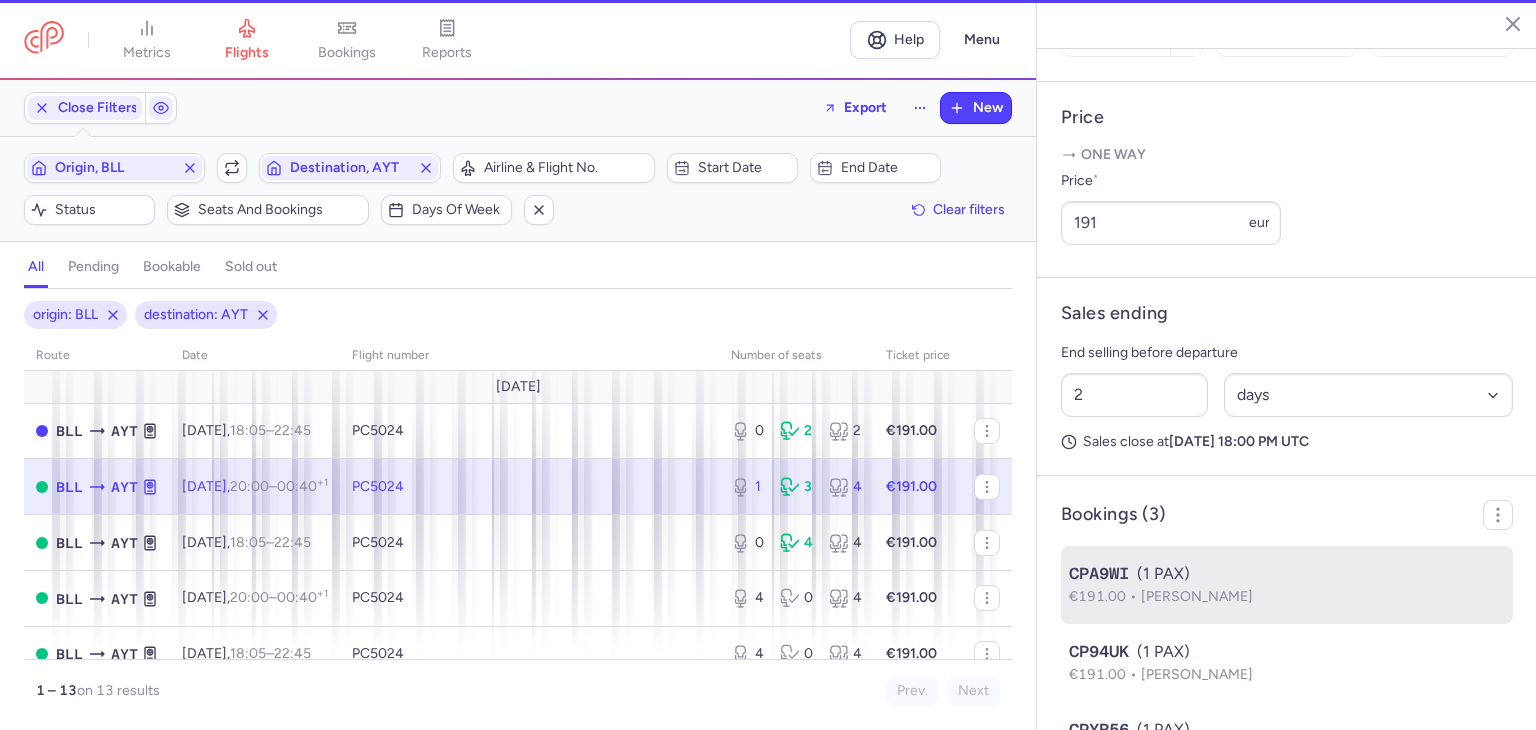 scroll, scrollTop: 856, scrollLeft: 0, axis: vertical 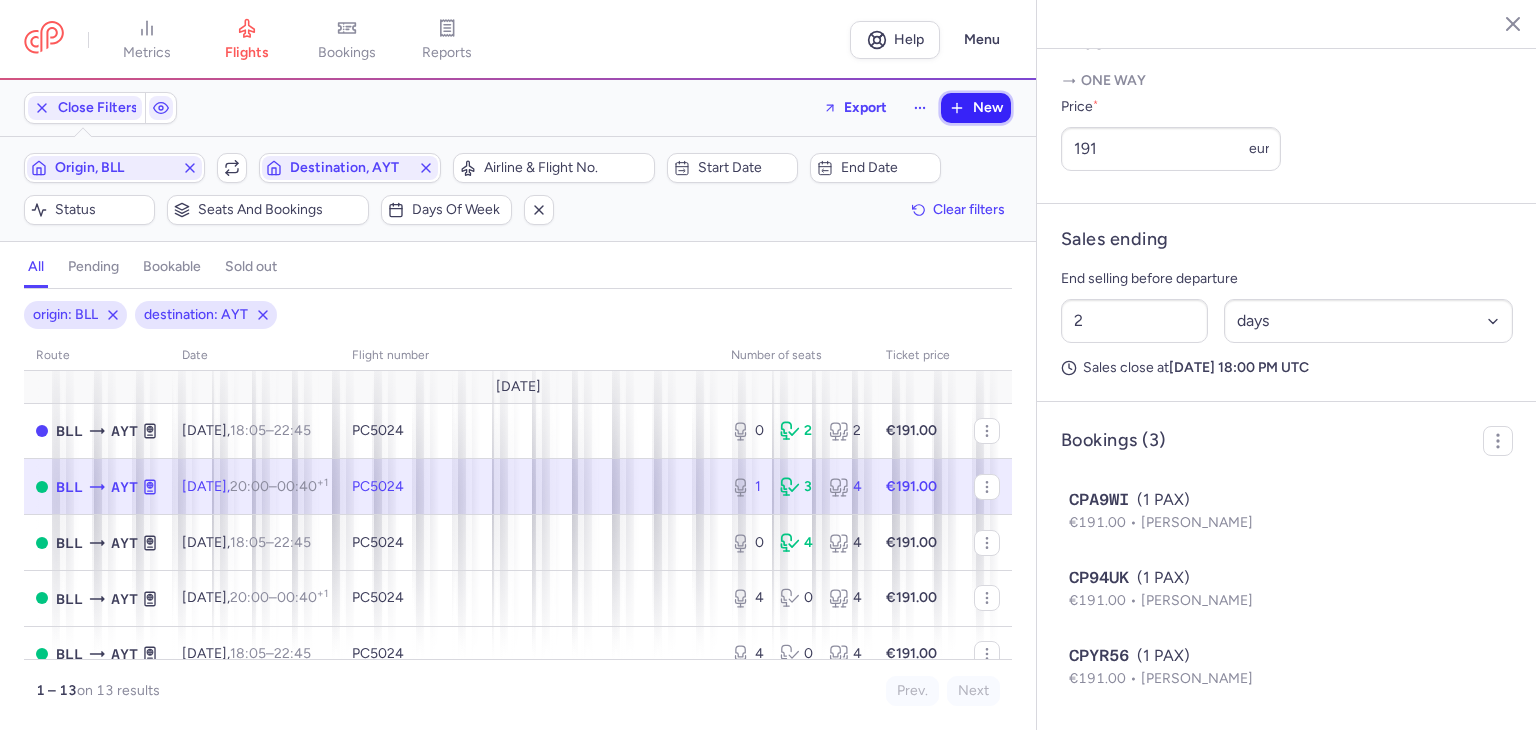 click on "New" at bounding box center (976, 108) 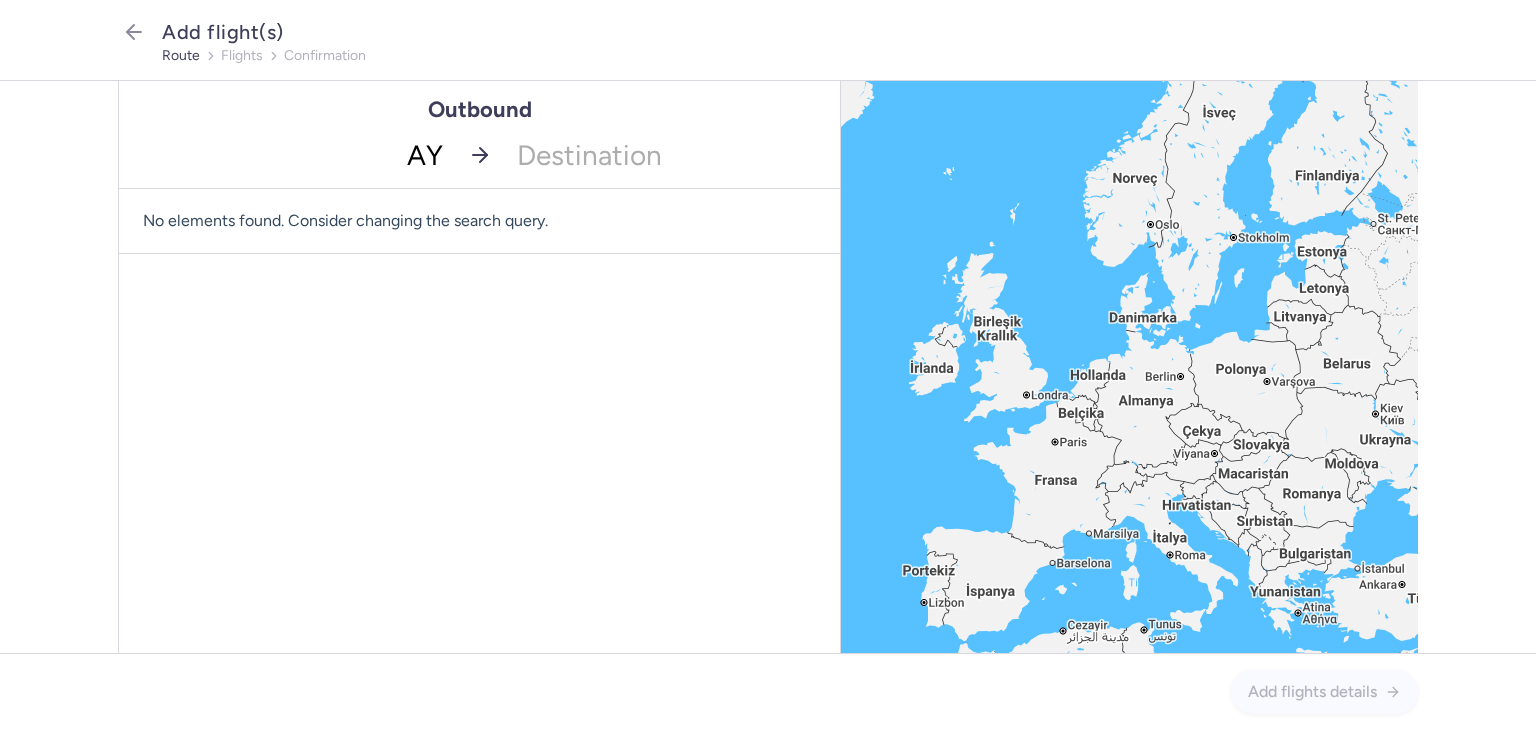type on "AYT" 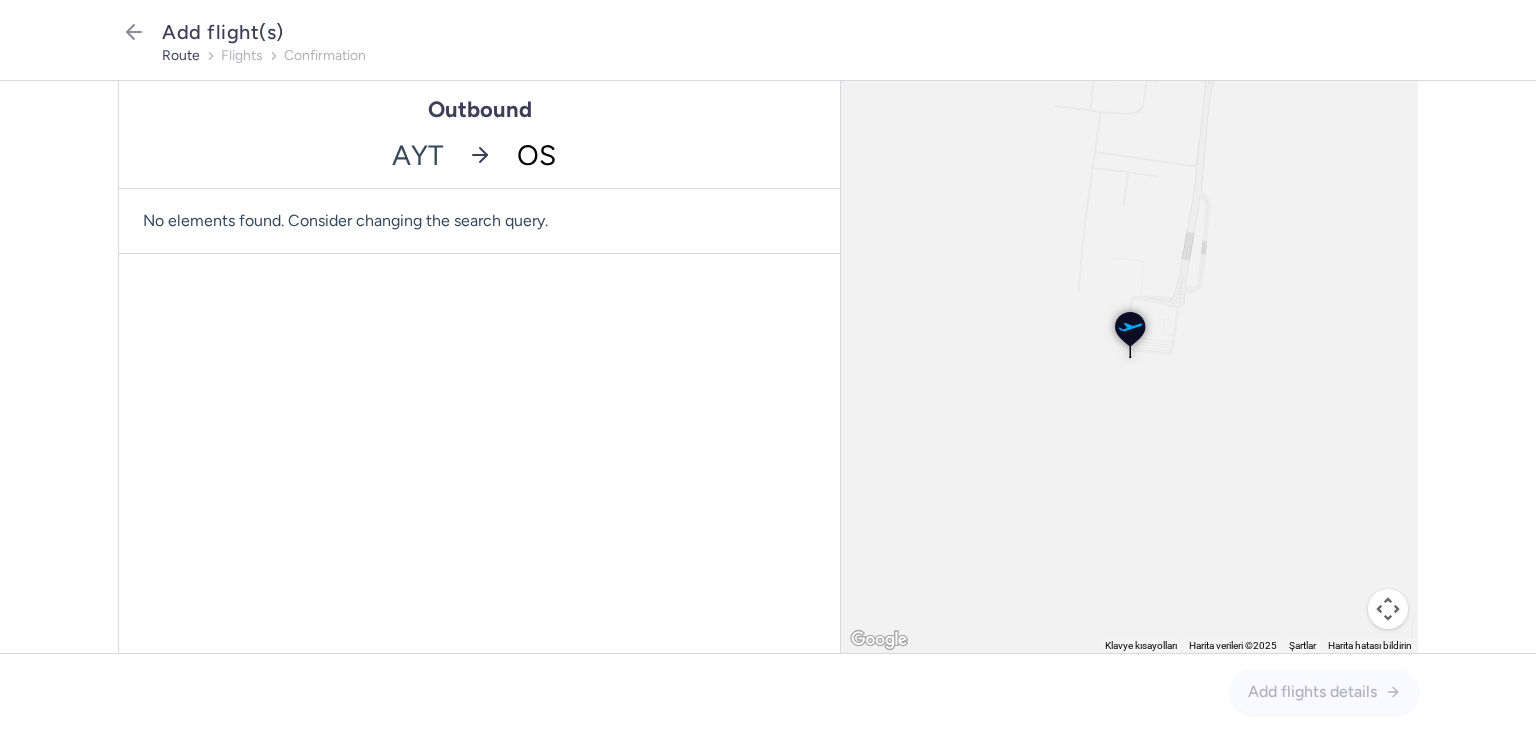 type on "OSL" 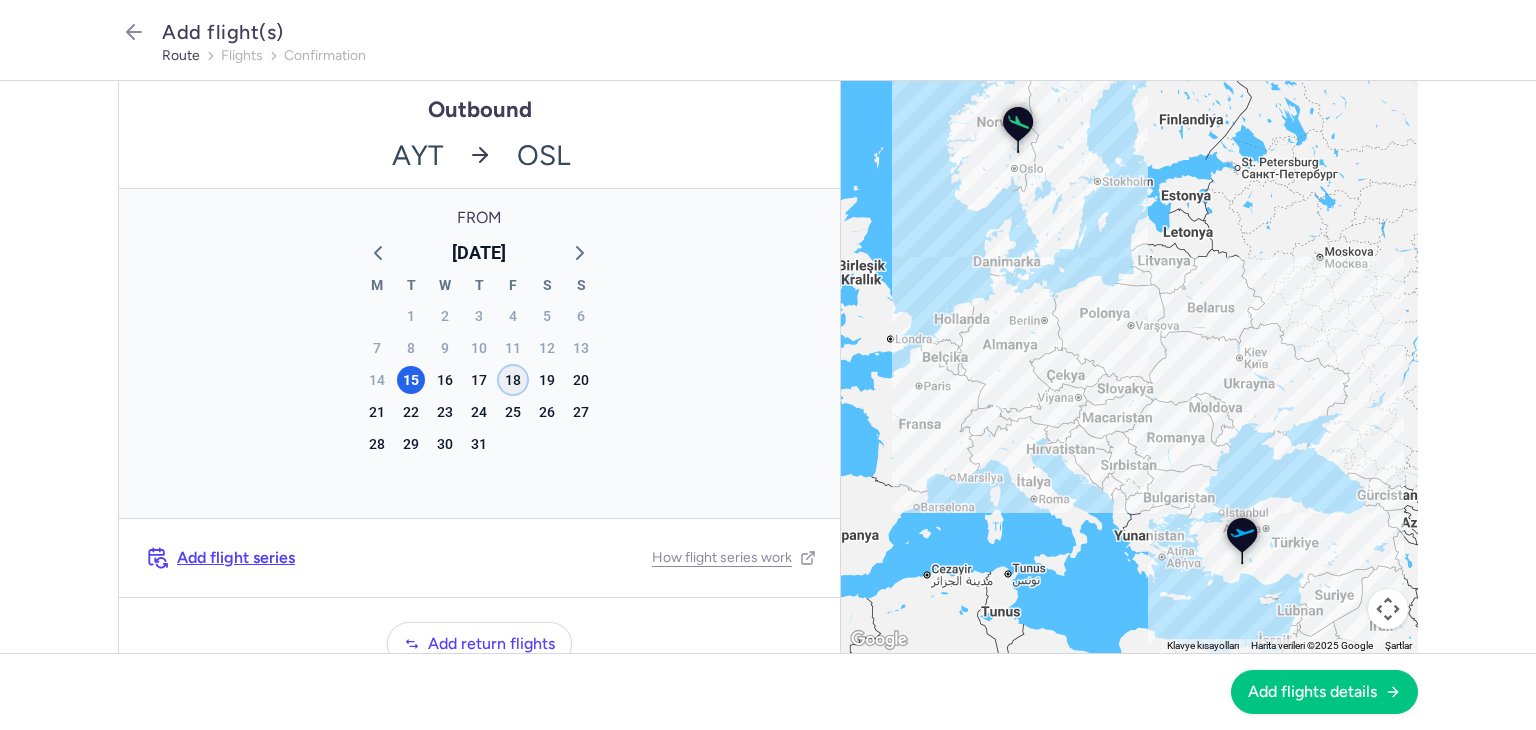 click on "18" 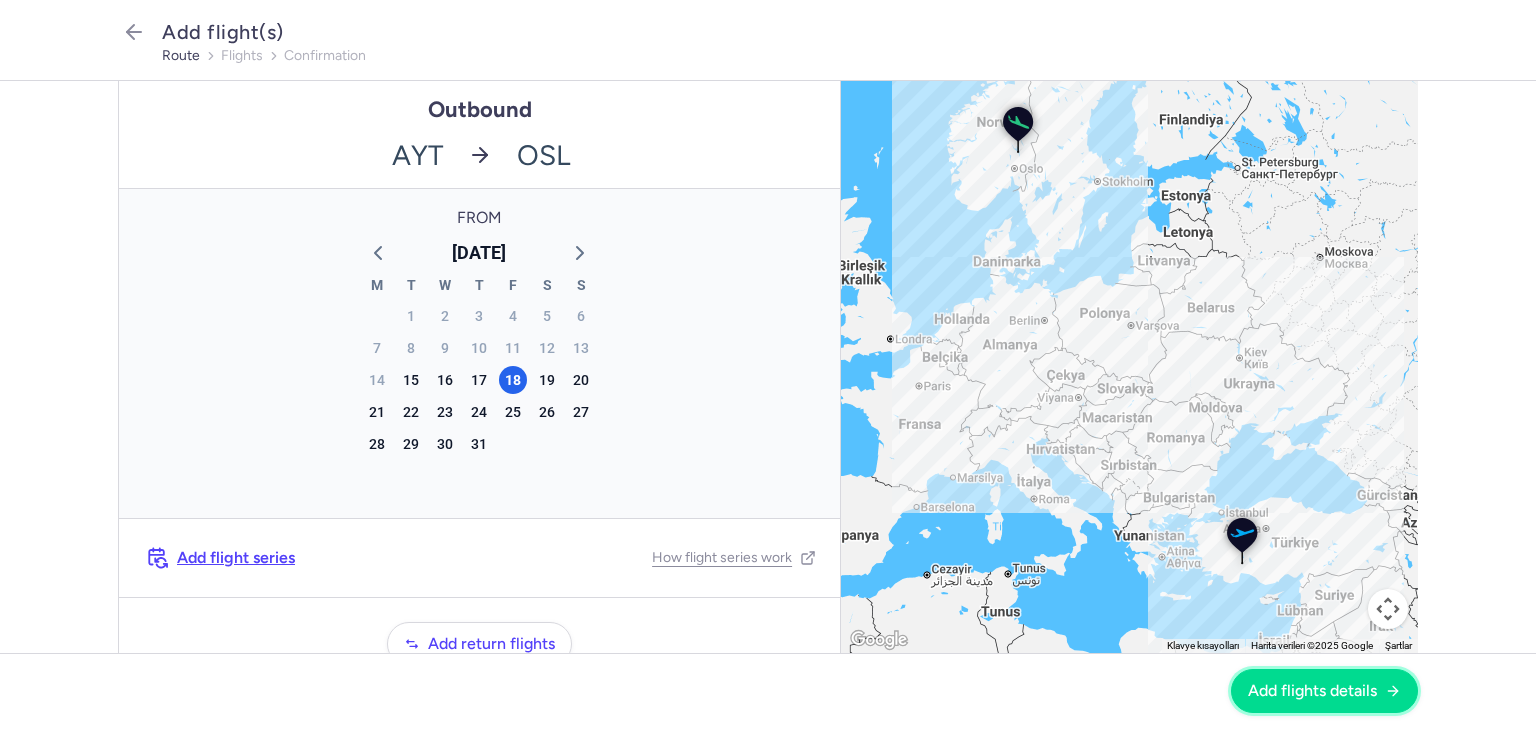 click on "Add flights details" at bounding box center (1324, 691) 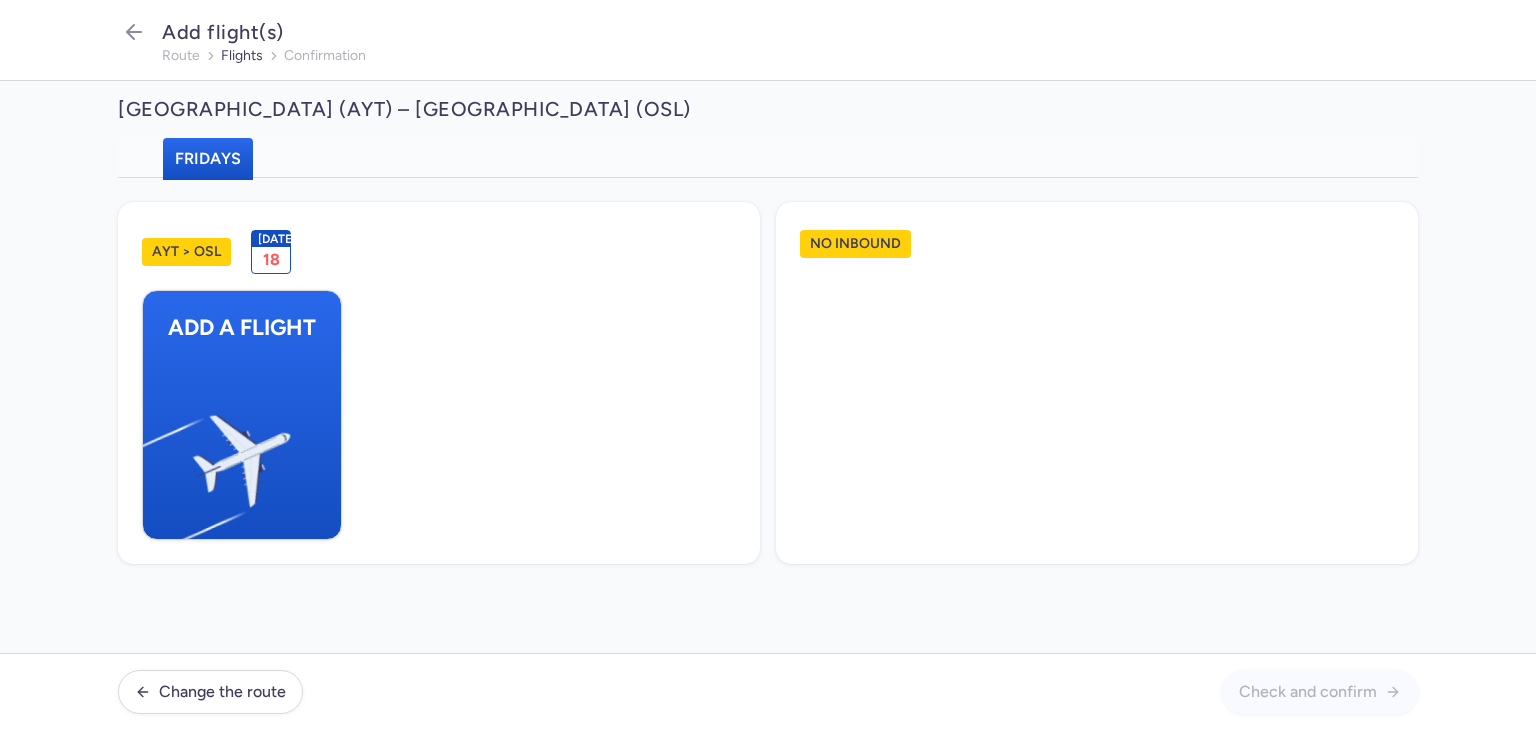 click on "AYT > OSL Jul 18 Add a flight" 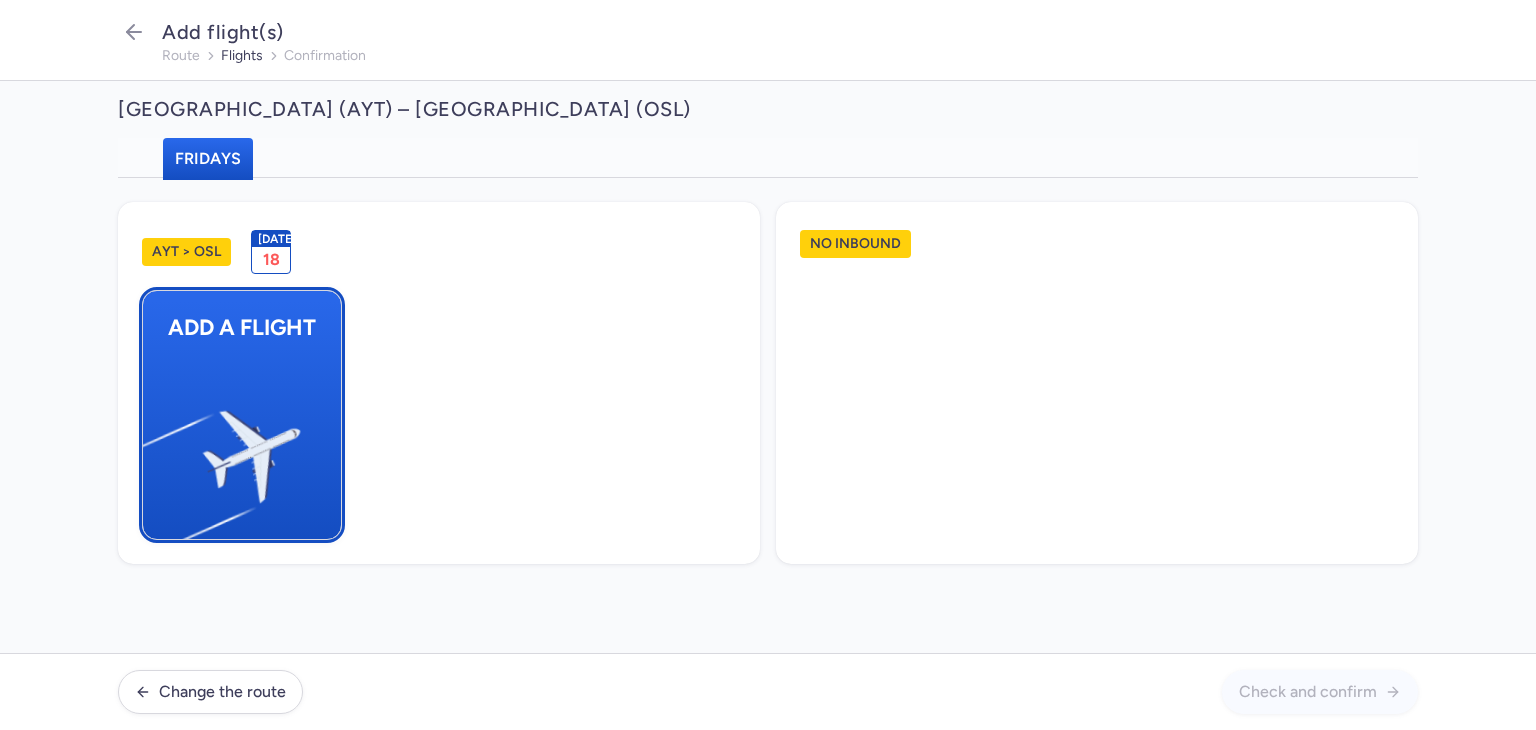 click at bounding box center (153, 448) 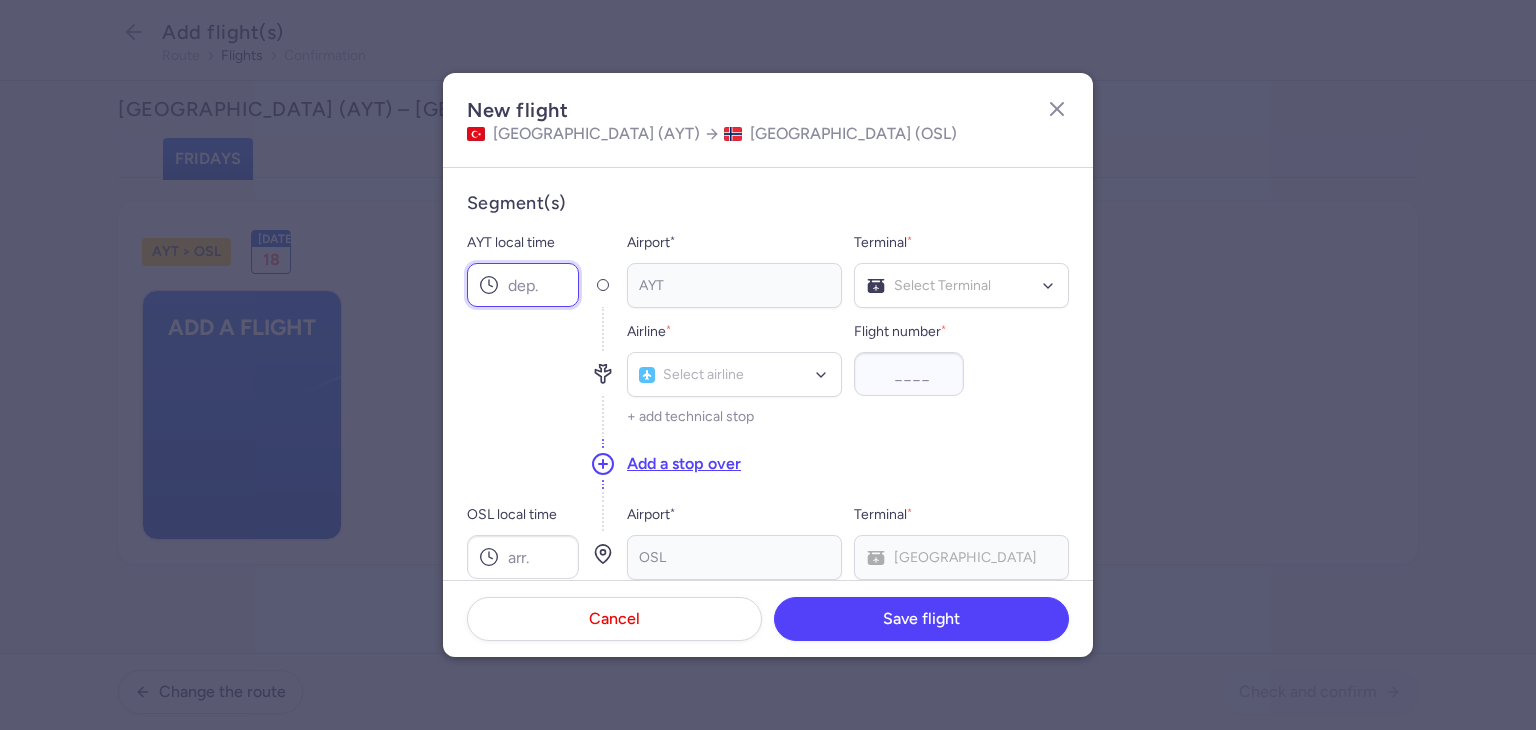click on "AYT local time" at bounding box center (523, 285) 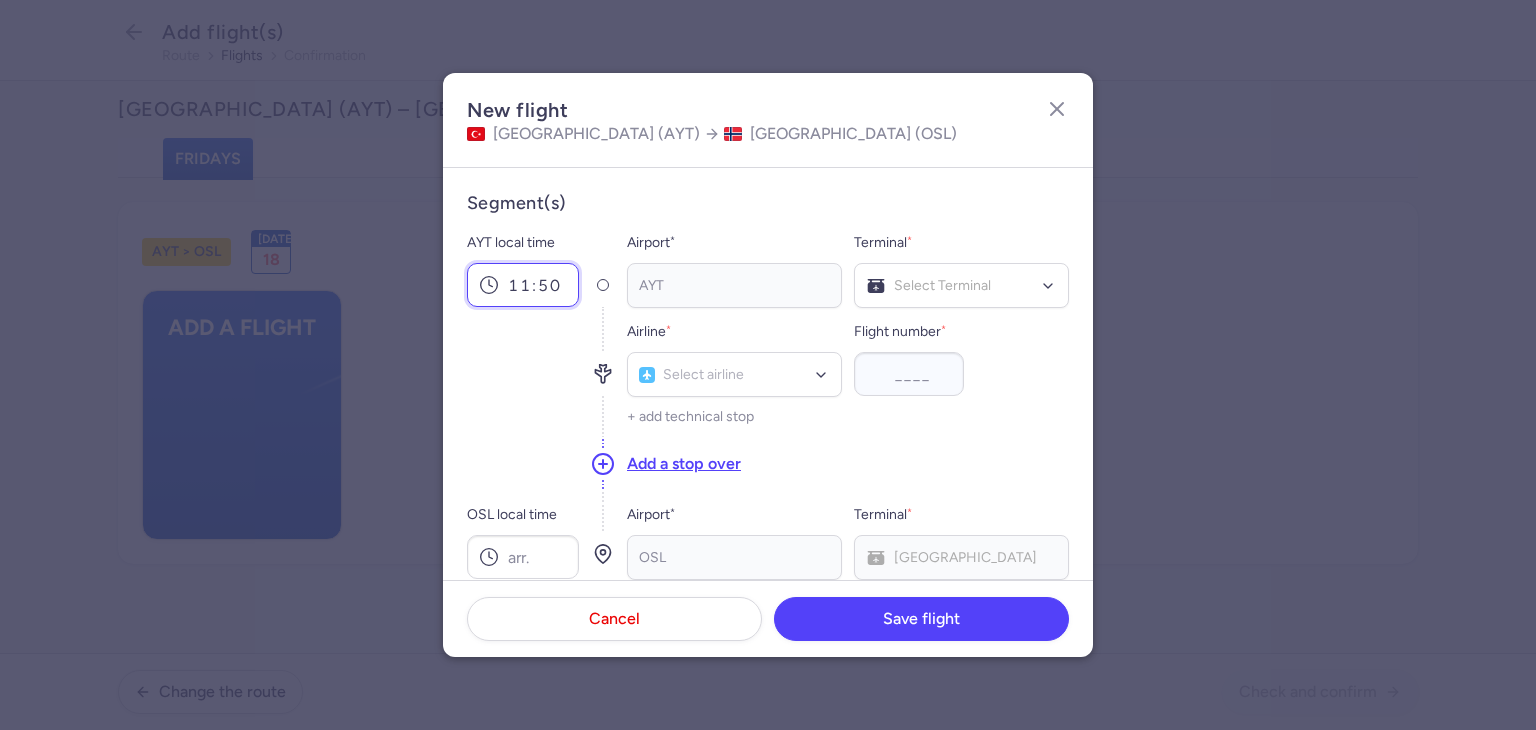 type on "11:50" 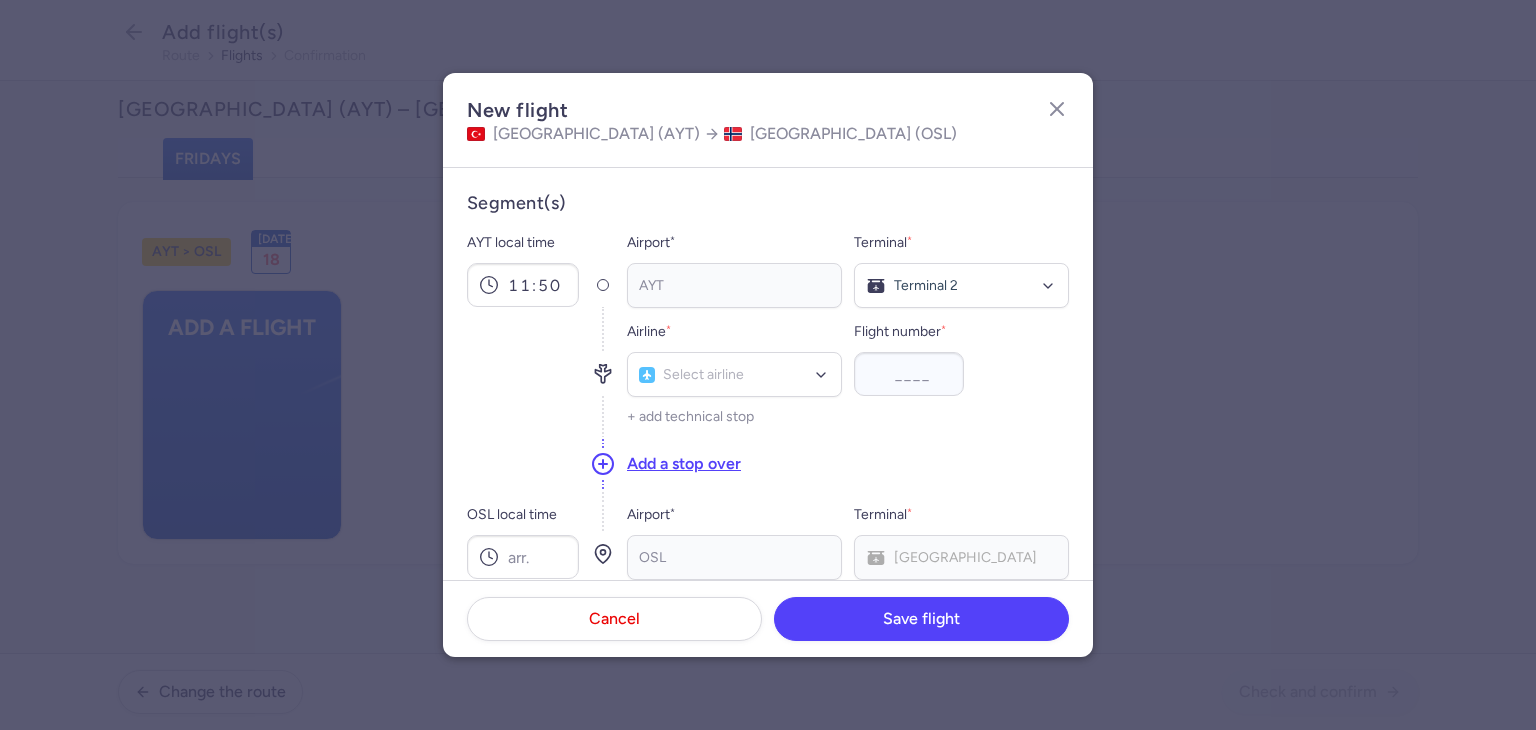 click on "Airline  * Select airline No elements found. Consider changing the search query. Type airline IATA code, name..." 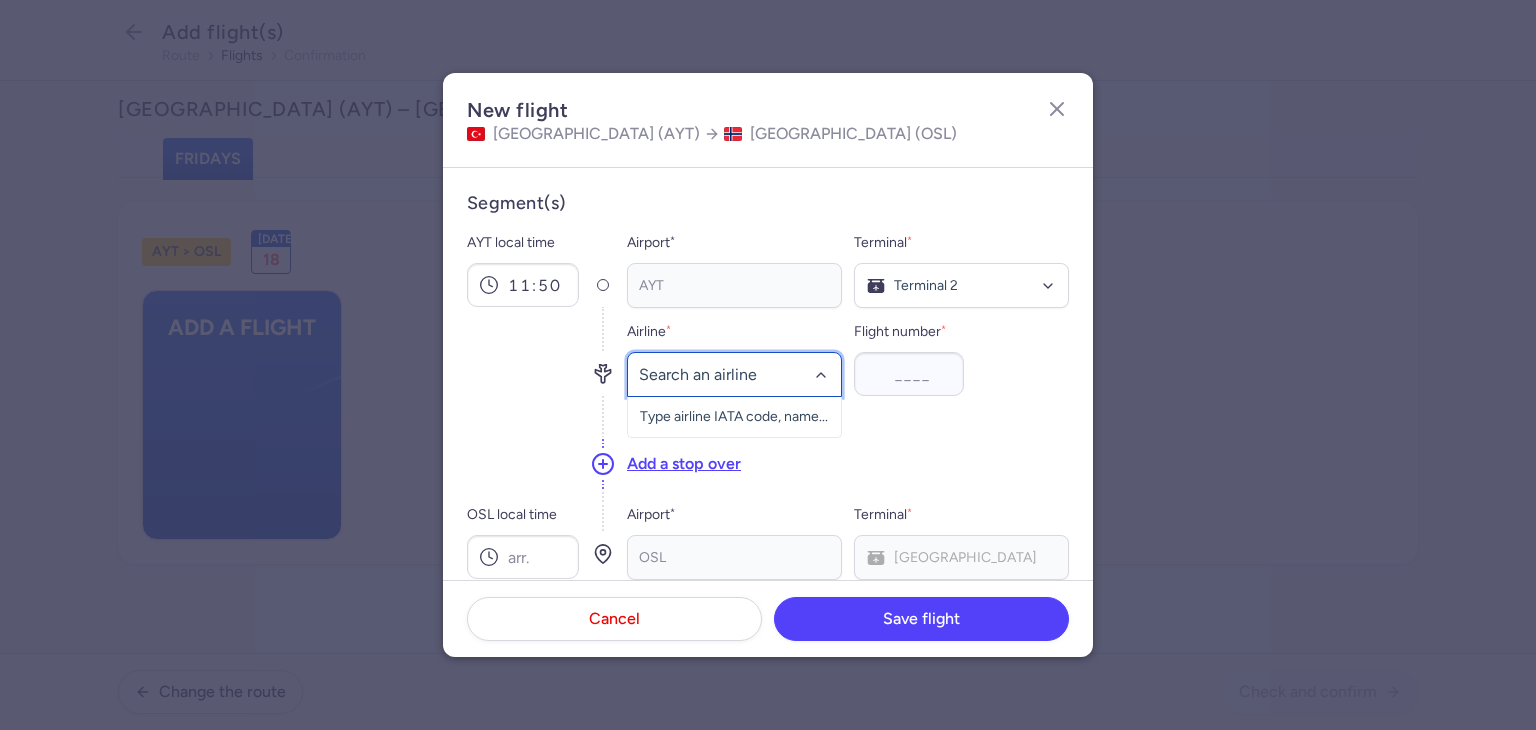 click 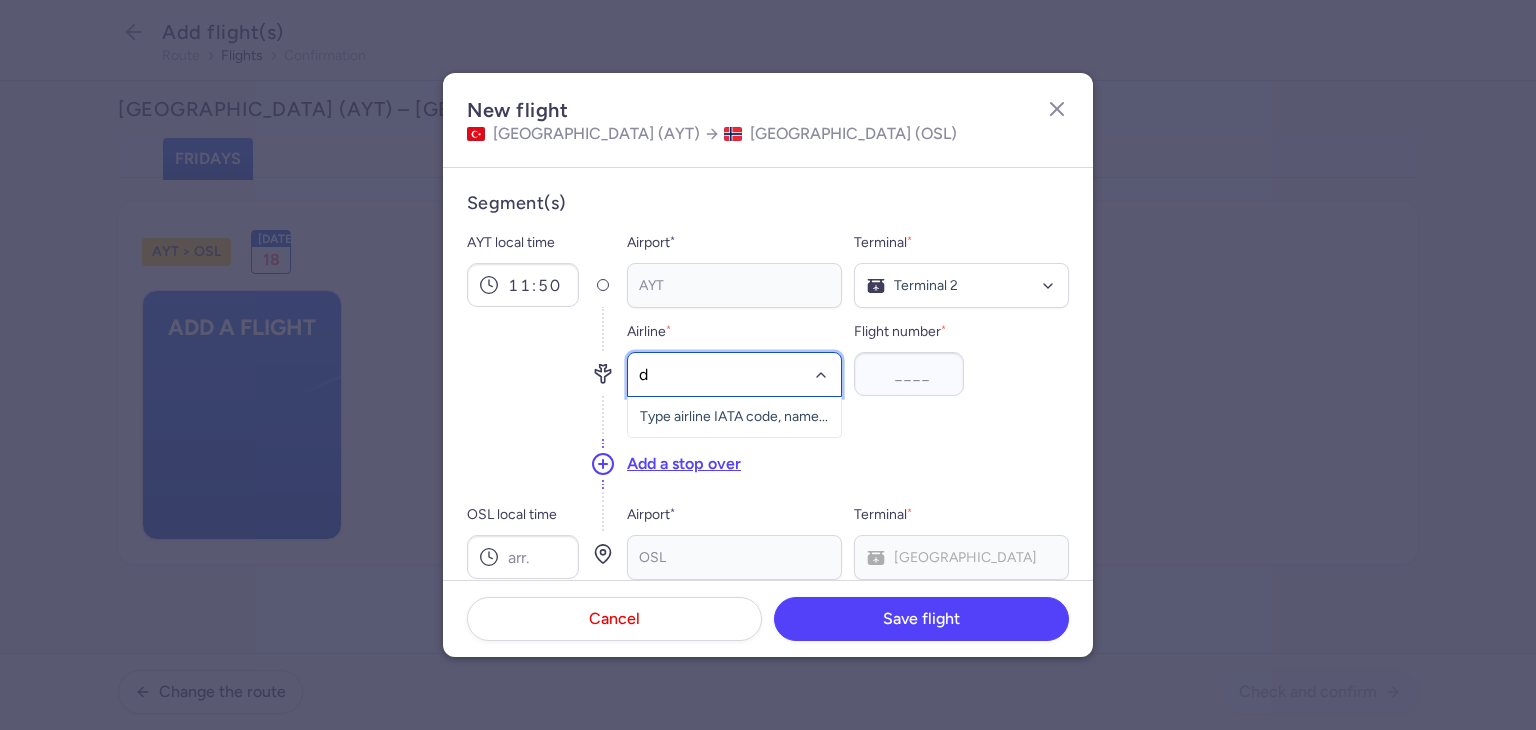 type on "dy" 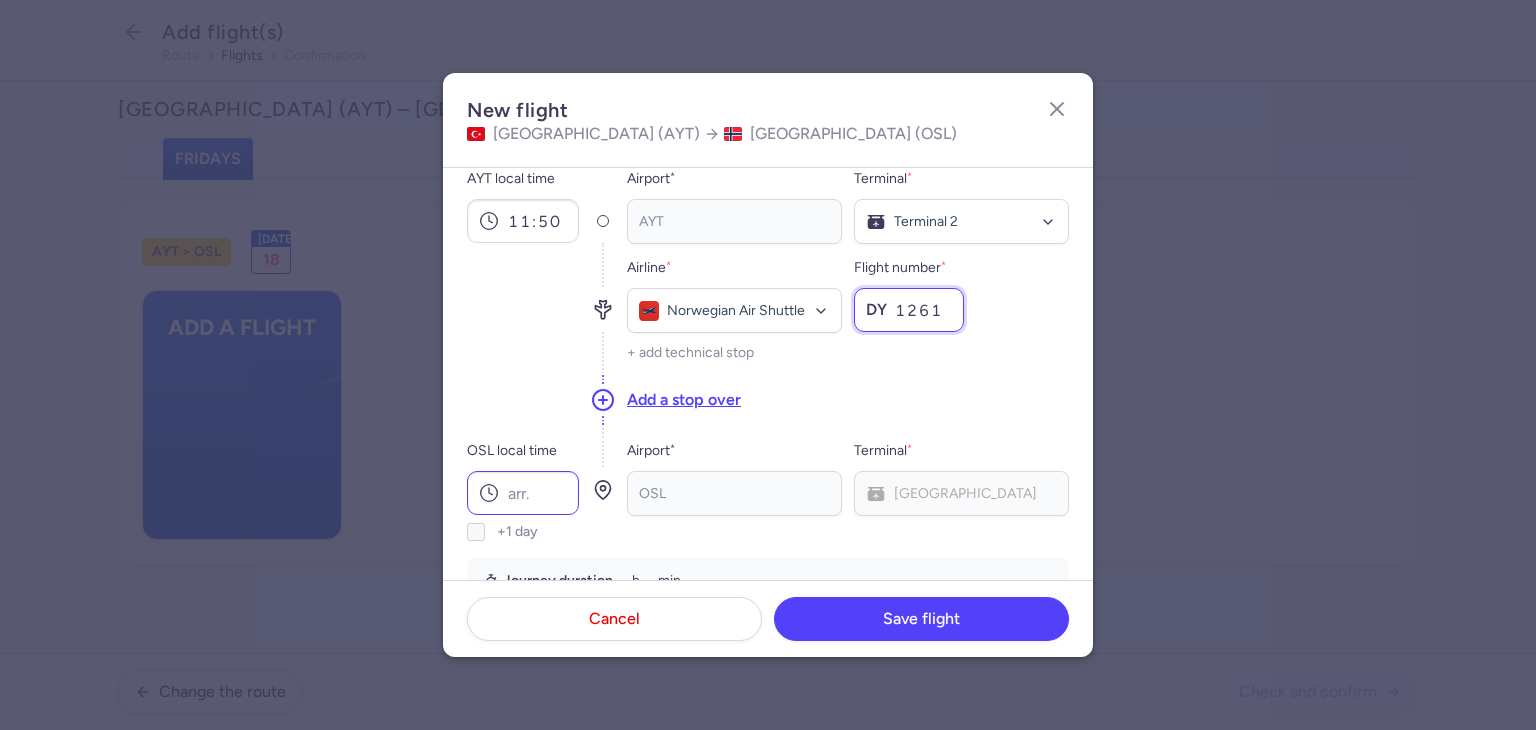 scroll, scrollTop: 100, scrollLeft: 0, axis: vertical 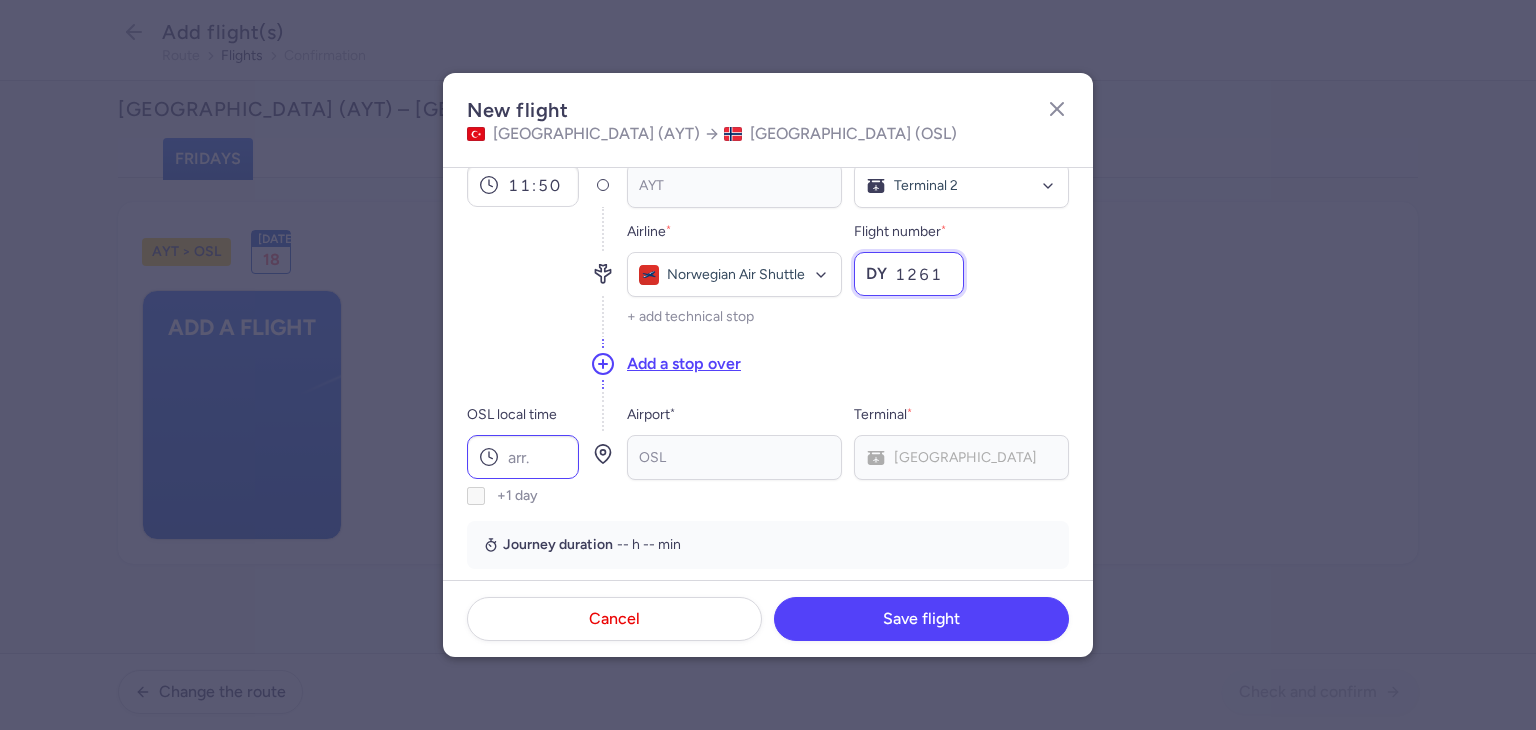 type on "1261" 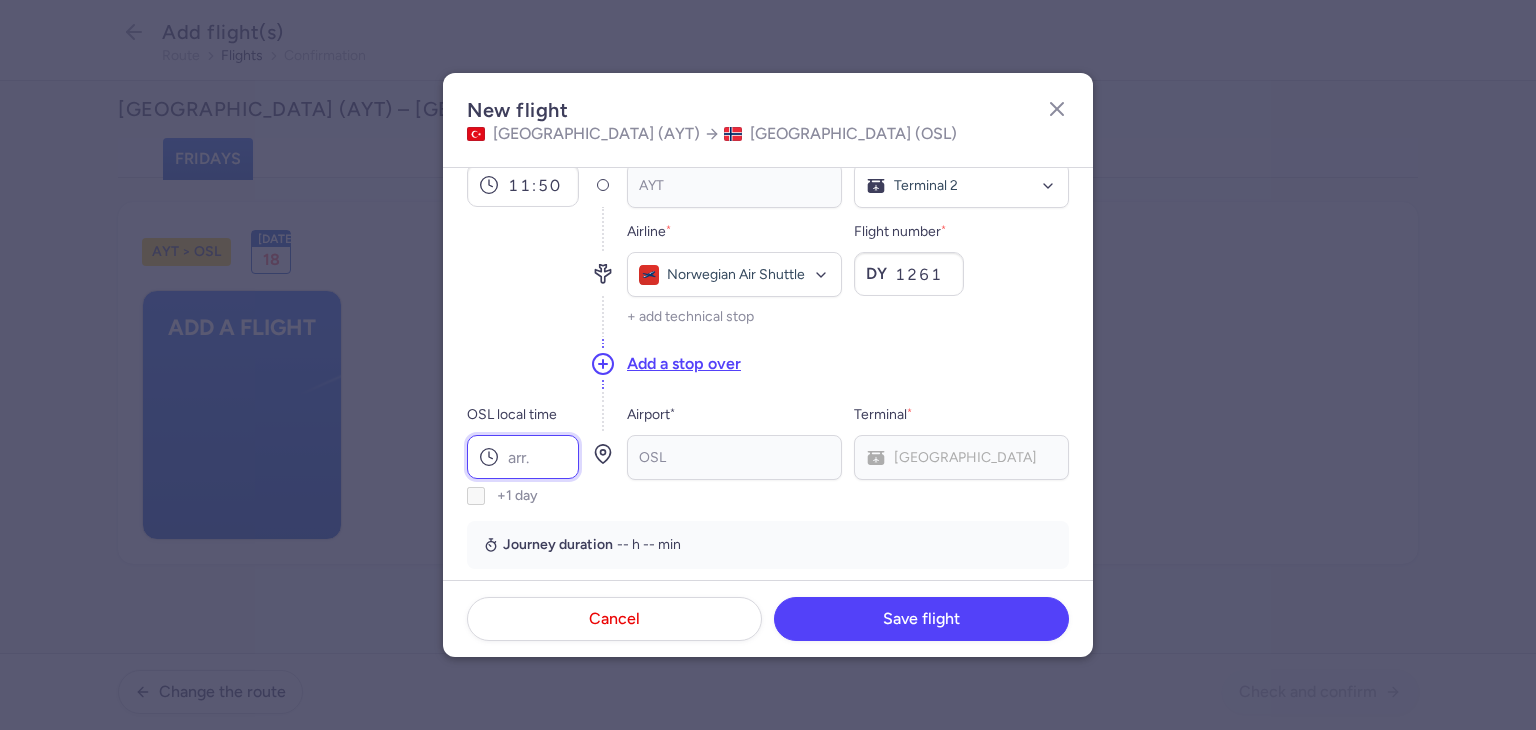 click on "OSL local time" at bounding box center [523, 457] 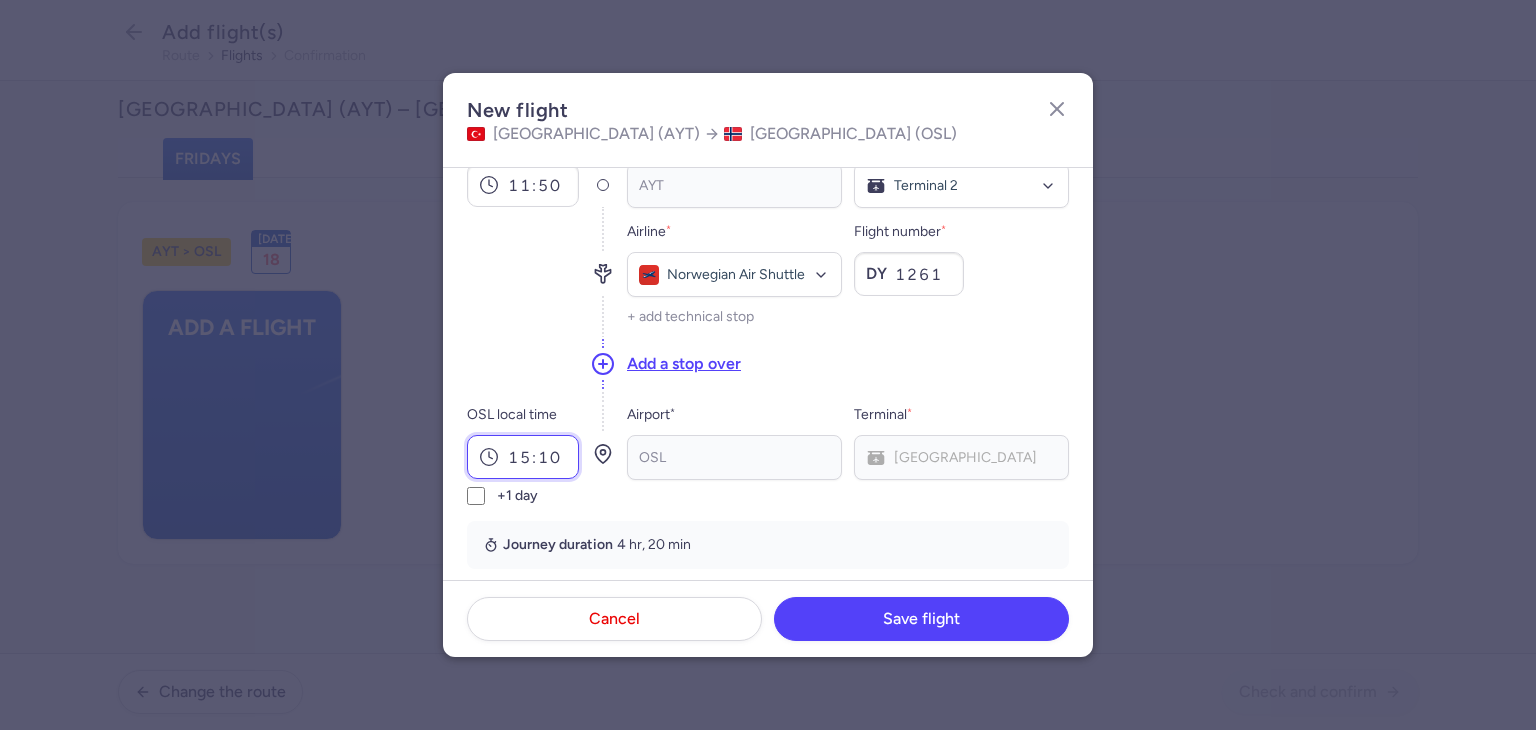 type on "15:10" 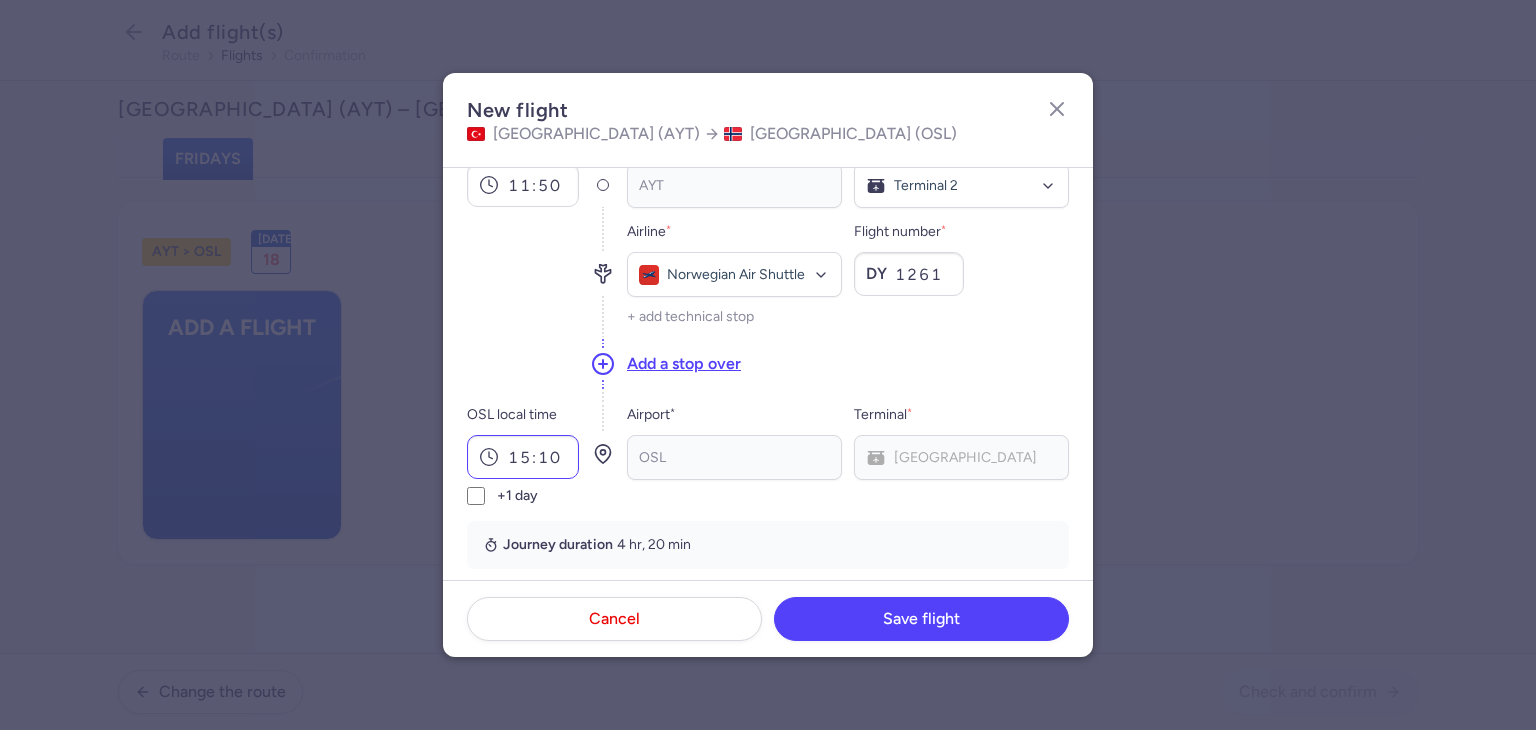 scroll, scrollTop: 436, scrollLeft: 0, axis: vertical 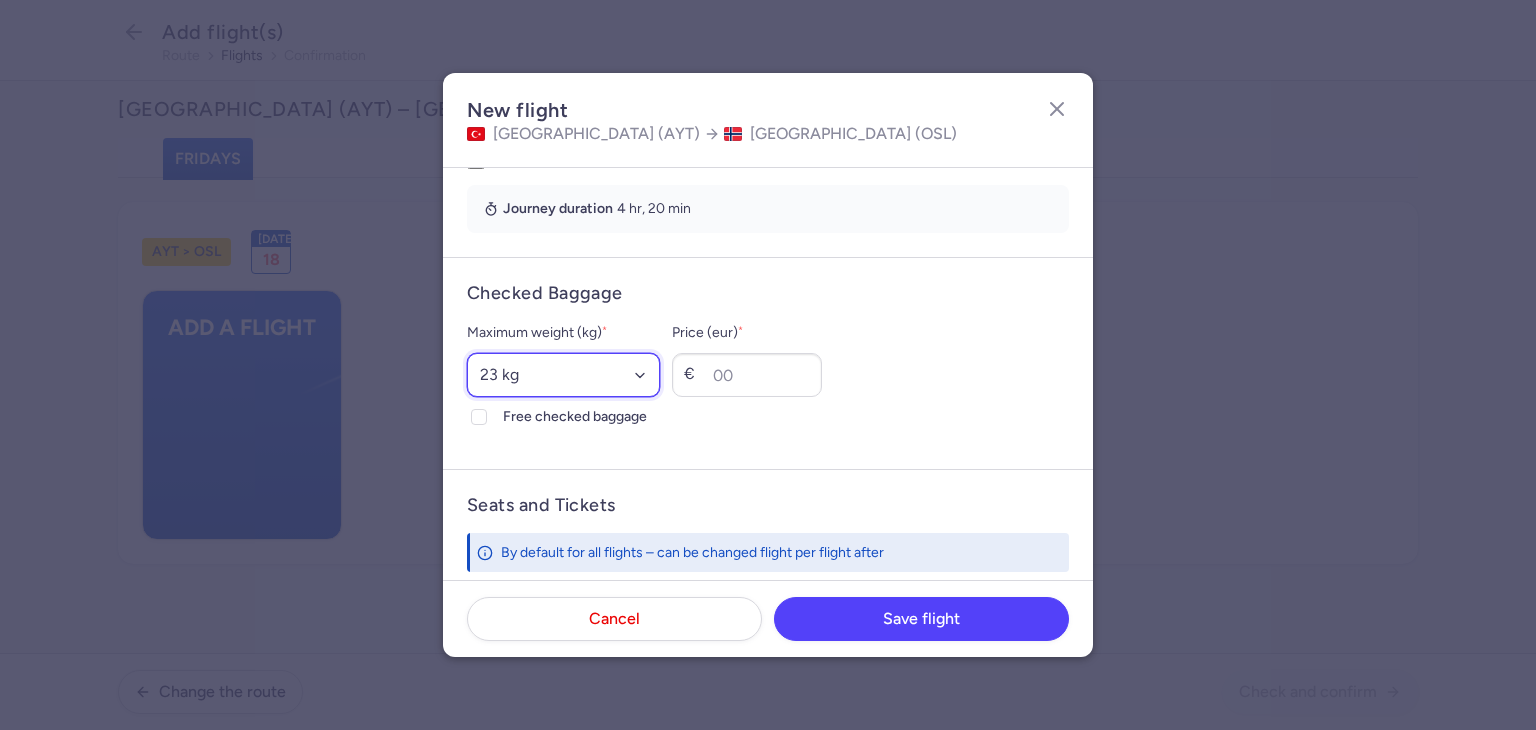 click on "Select an option 15 kg 16 kg 17 kg 18 kg 19 kg 20 kg 21 kg 22 kg 23 kg 24 kg 25 kg 26 kg 27 kg 28 kg 29 kg 30 kg 31 kg 32 kg 33 kg 34 kg 35 kg" at bounding box center (563, 375) 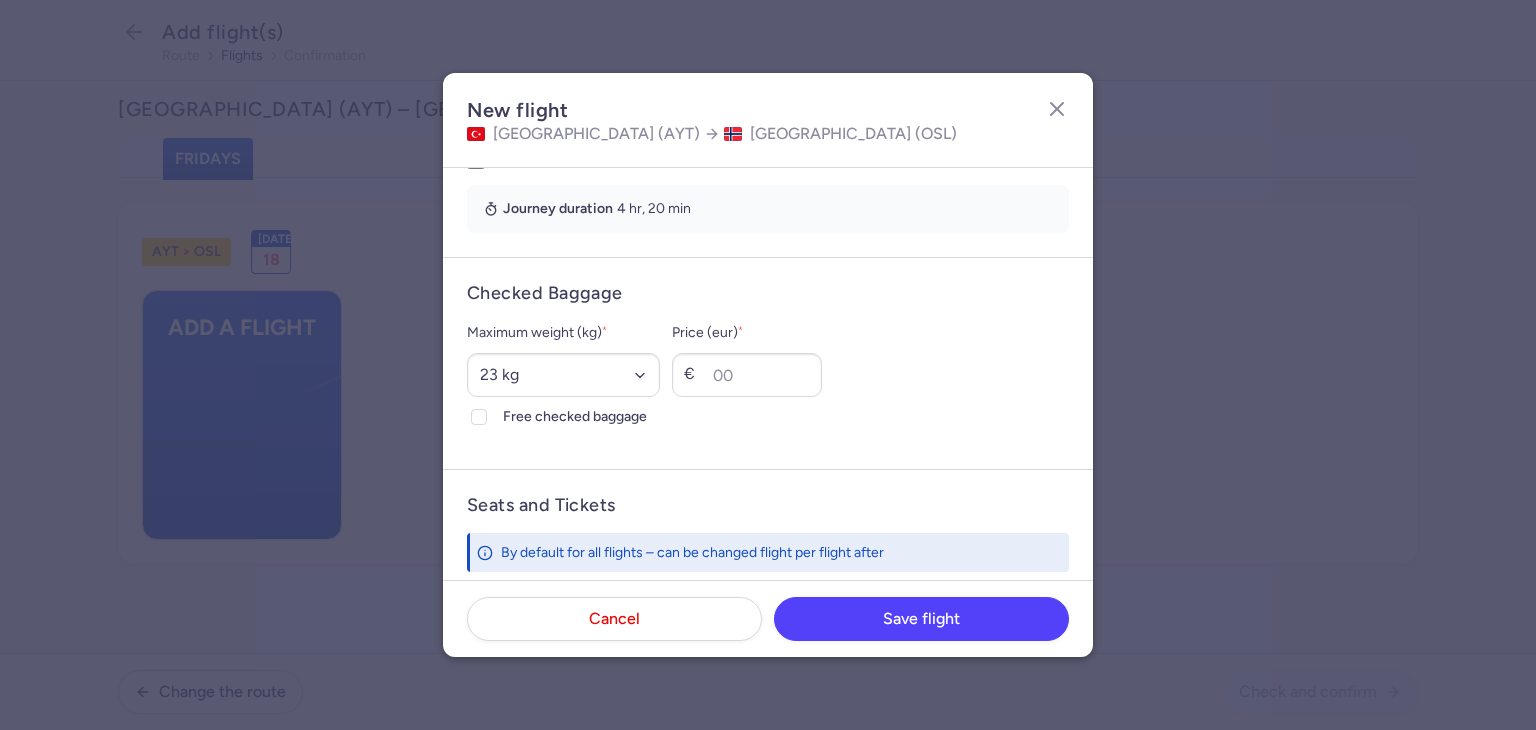 click on "Free checked baggage" at bounding box center [479, 417] 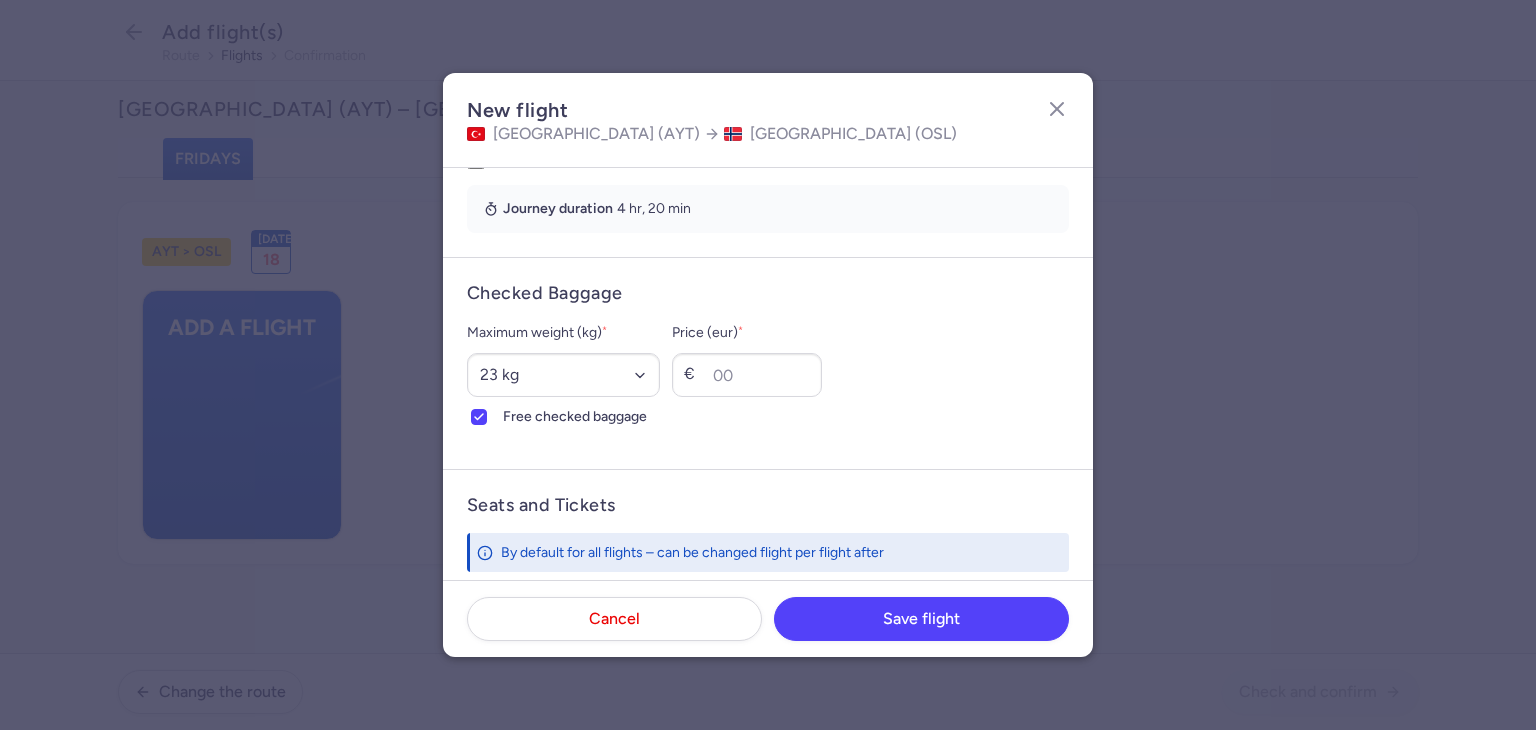 scroll, scrollTop: 703, scrollLeft: 0, axis: vertical 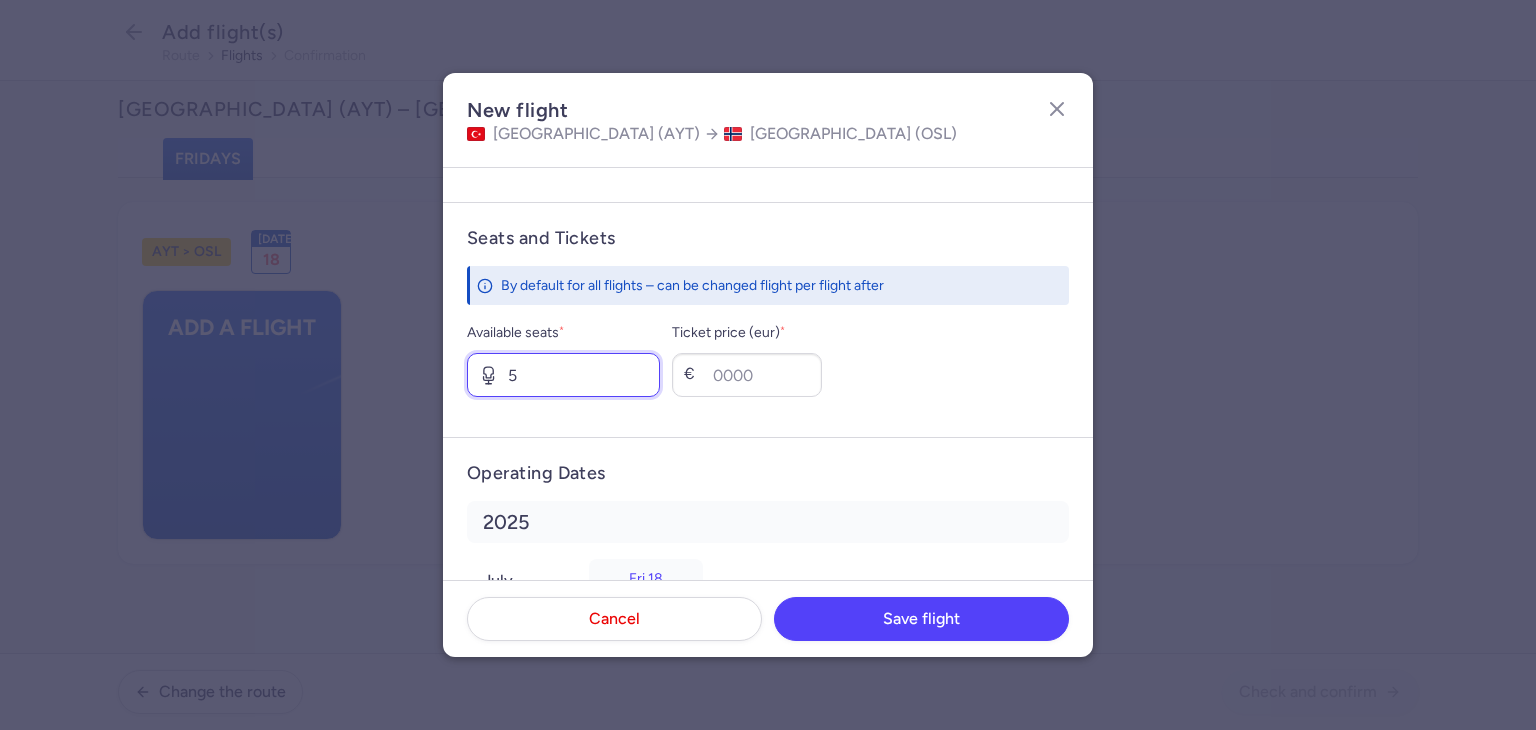 type on "5" 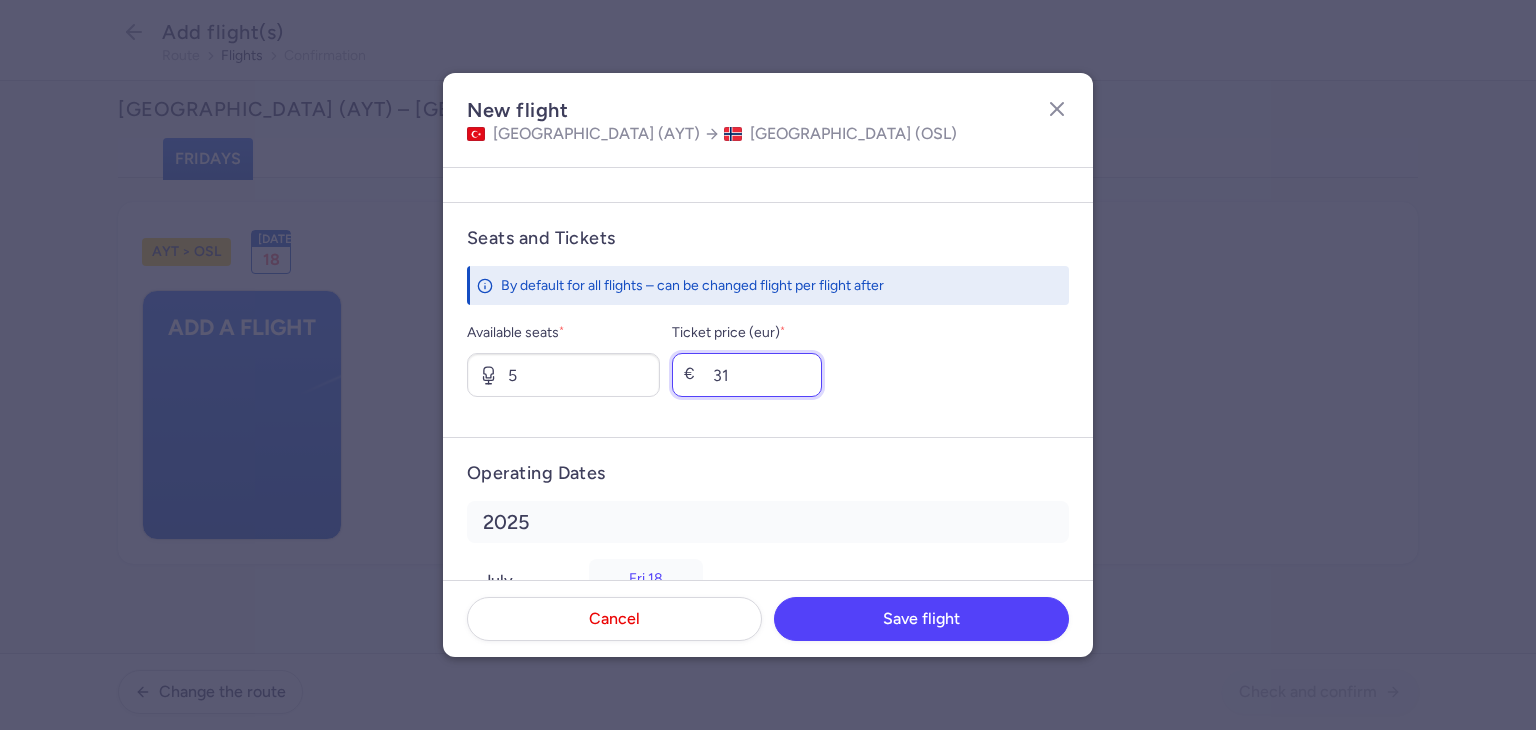 type on "3" 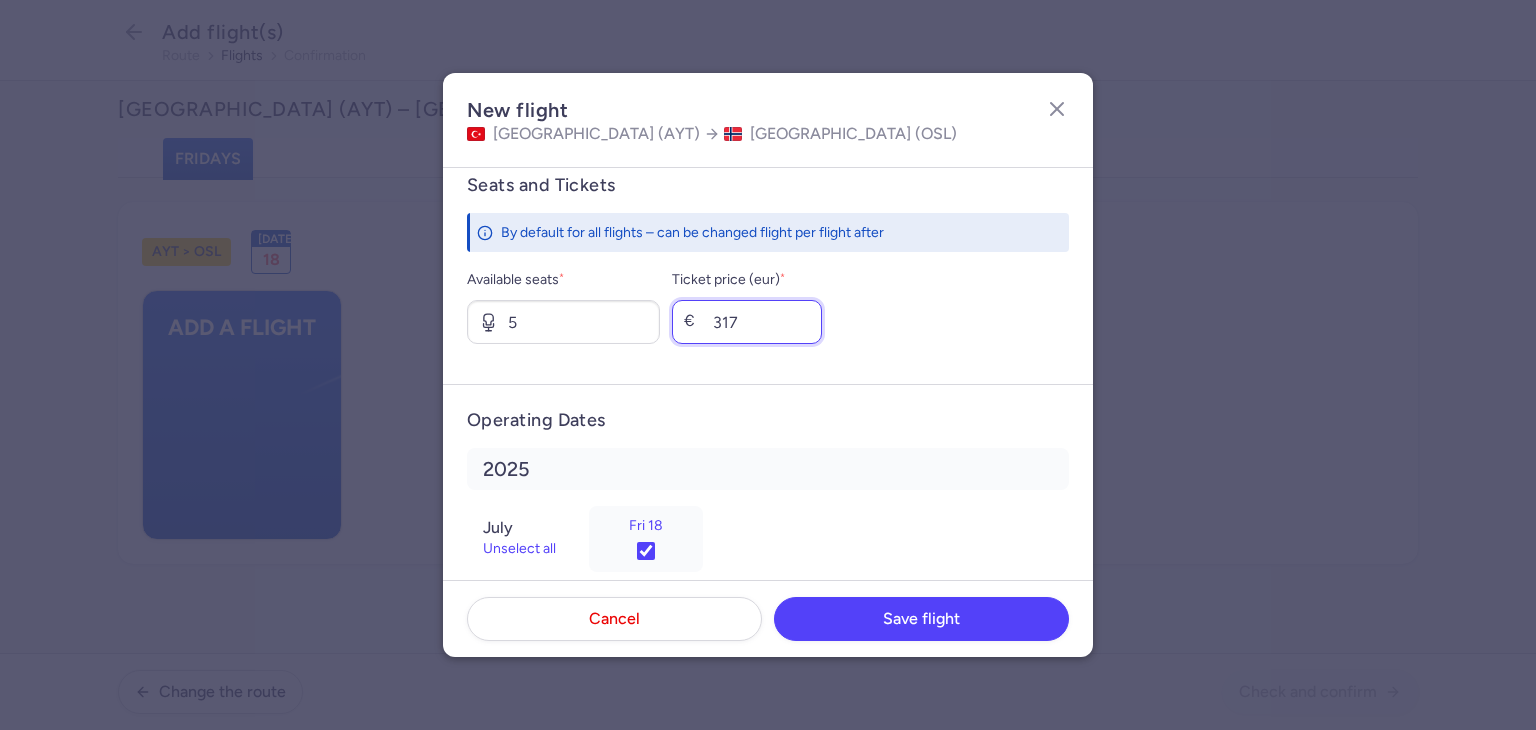 scroll, scrollTop: 786, scrollLeft: 0, axis: vertical 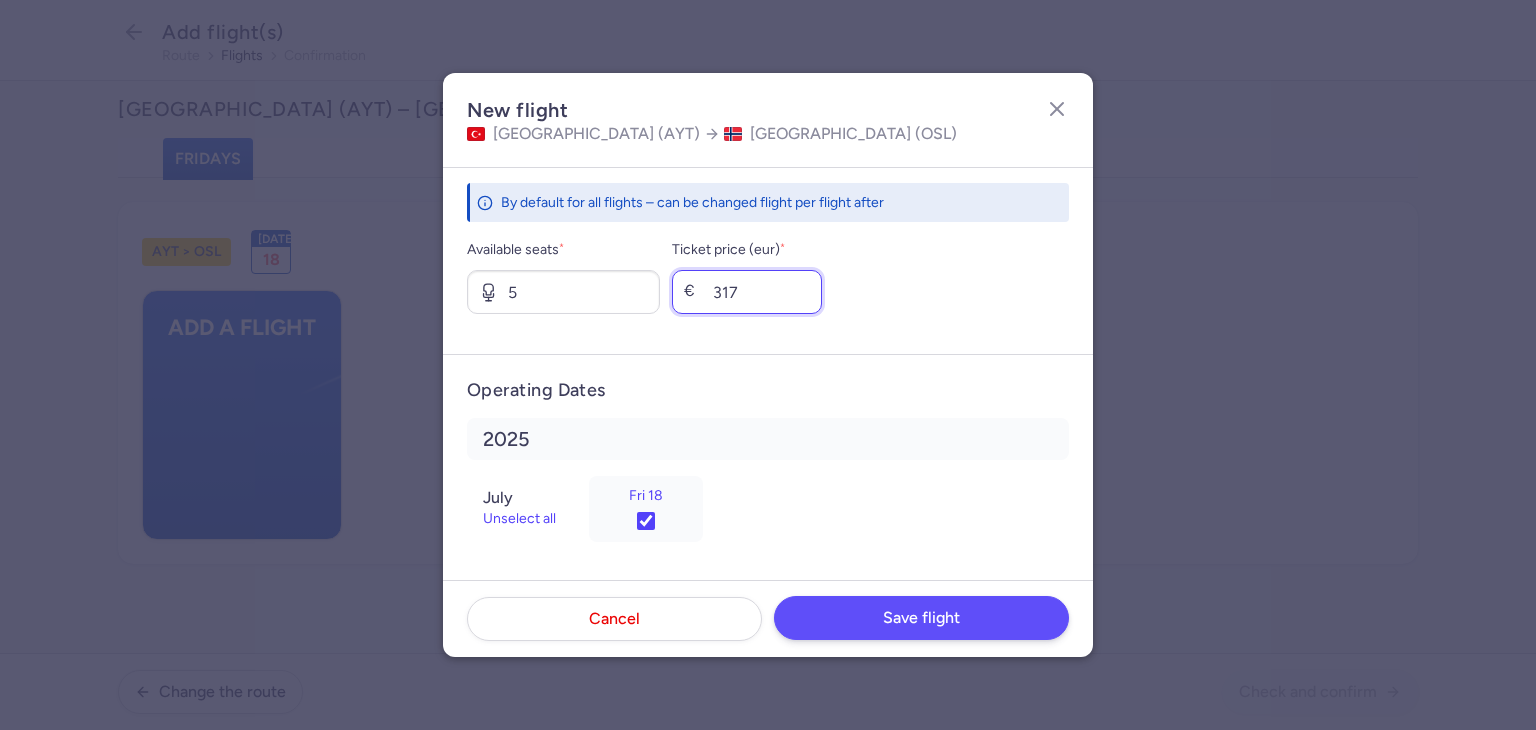 type on "317" 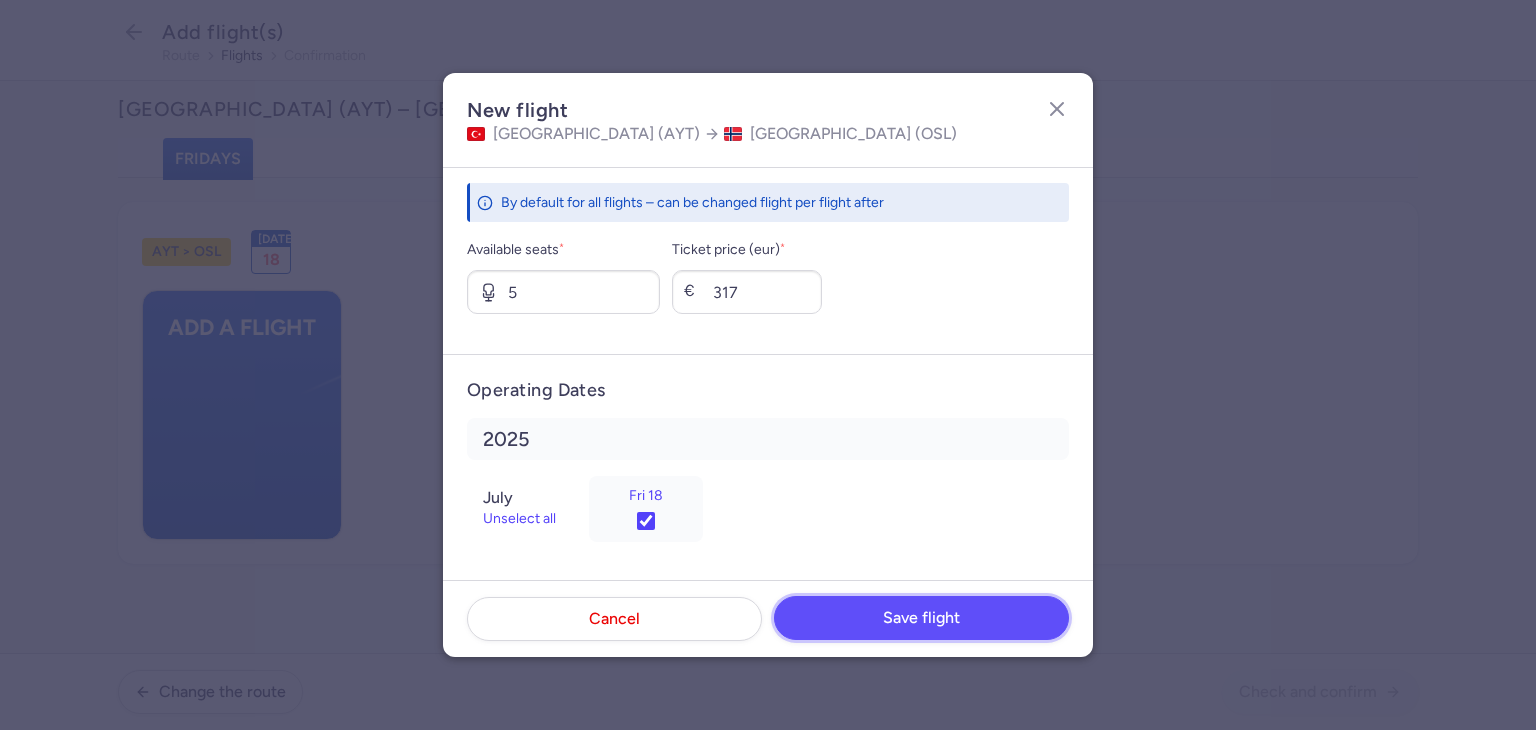 click on "Save flight" at bounding box center [921, 618] 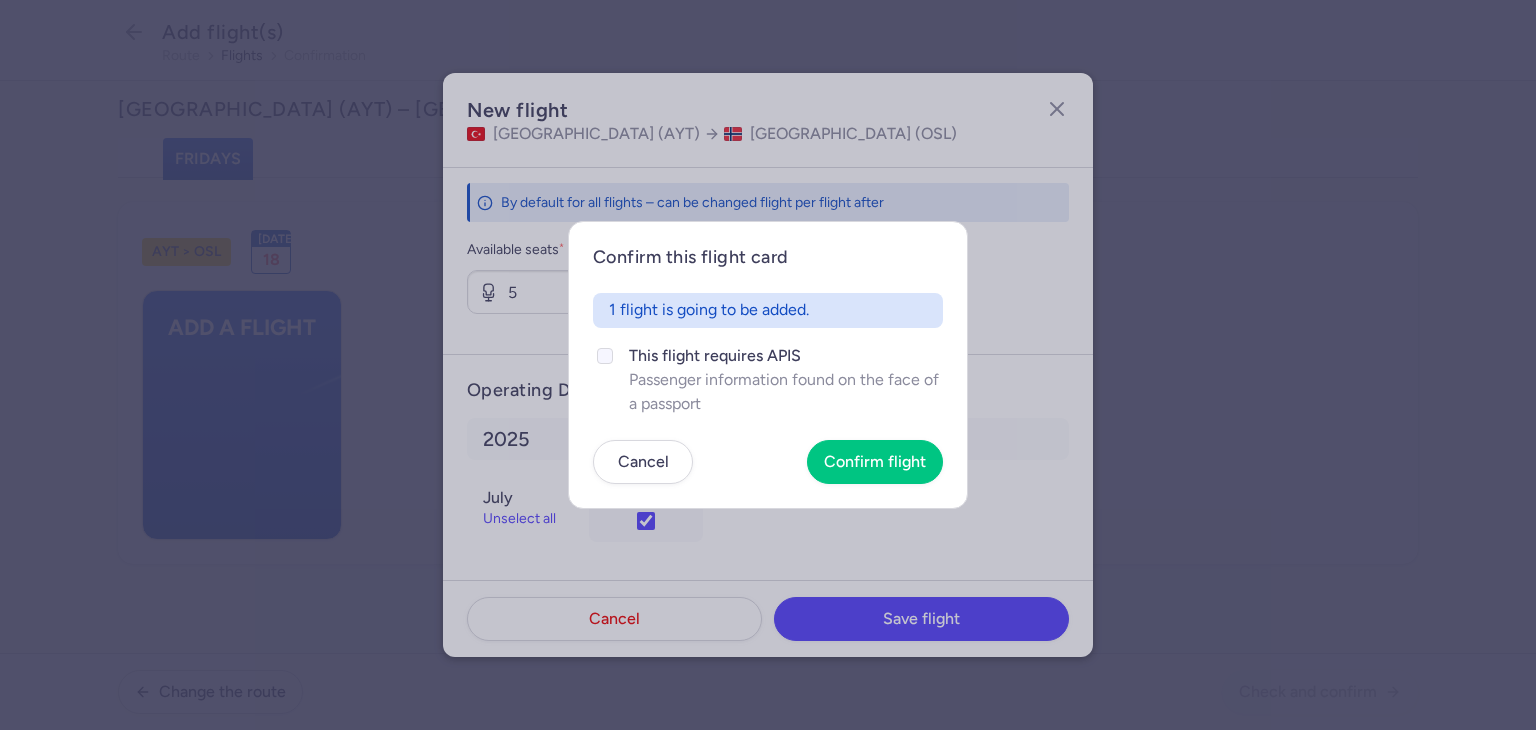 click on "This flight requires APIS" 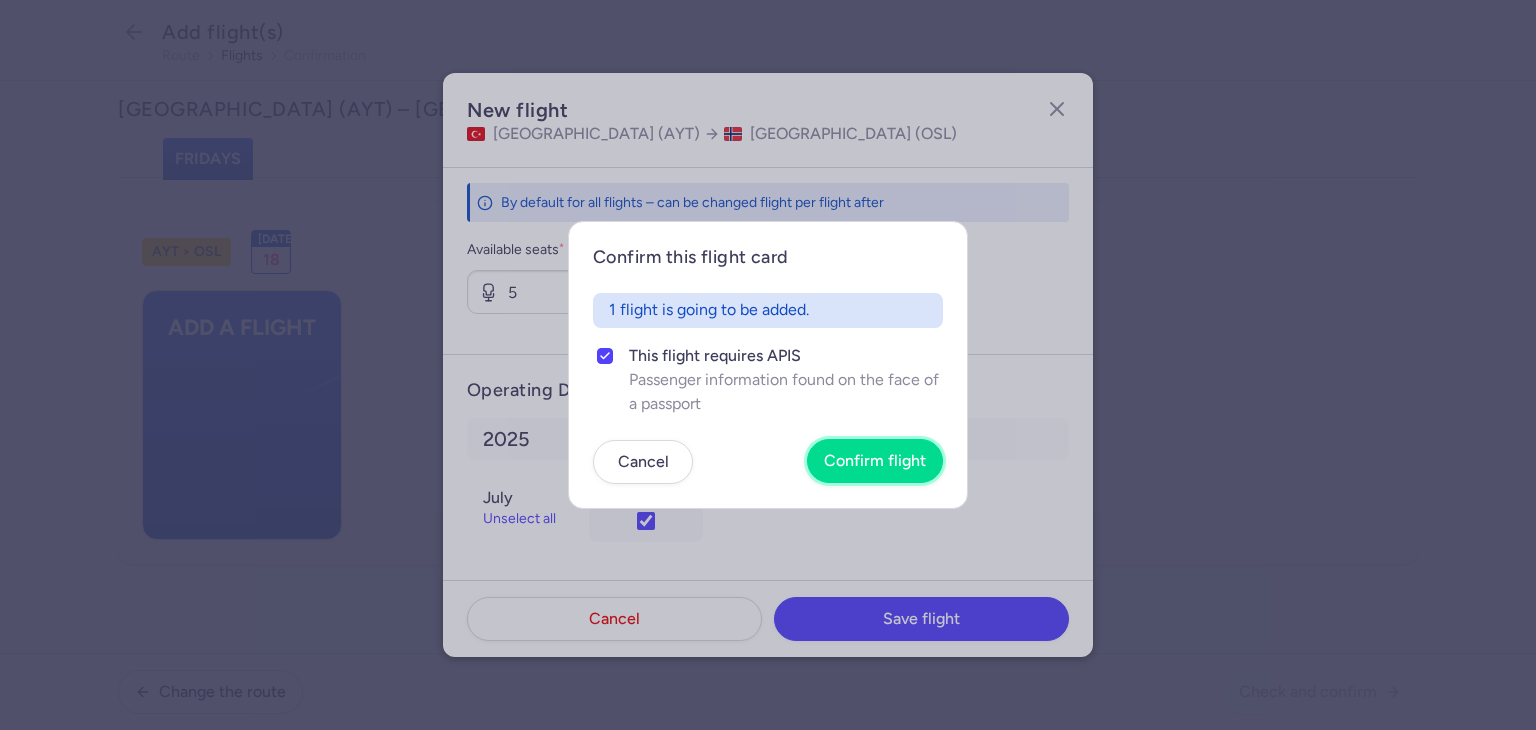 click on "Confirm flight" at bounding box center [875, 461] 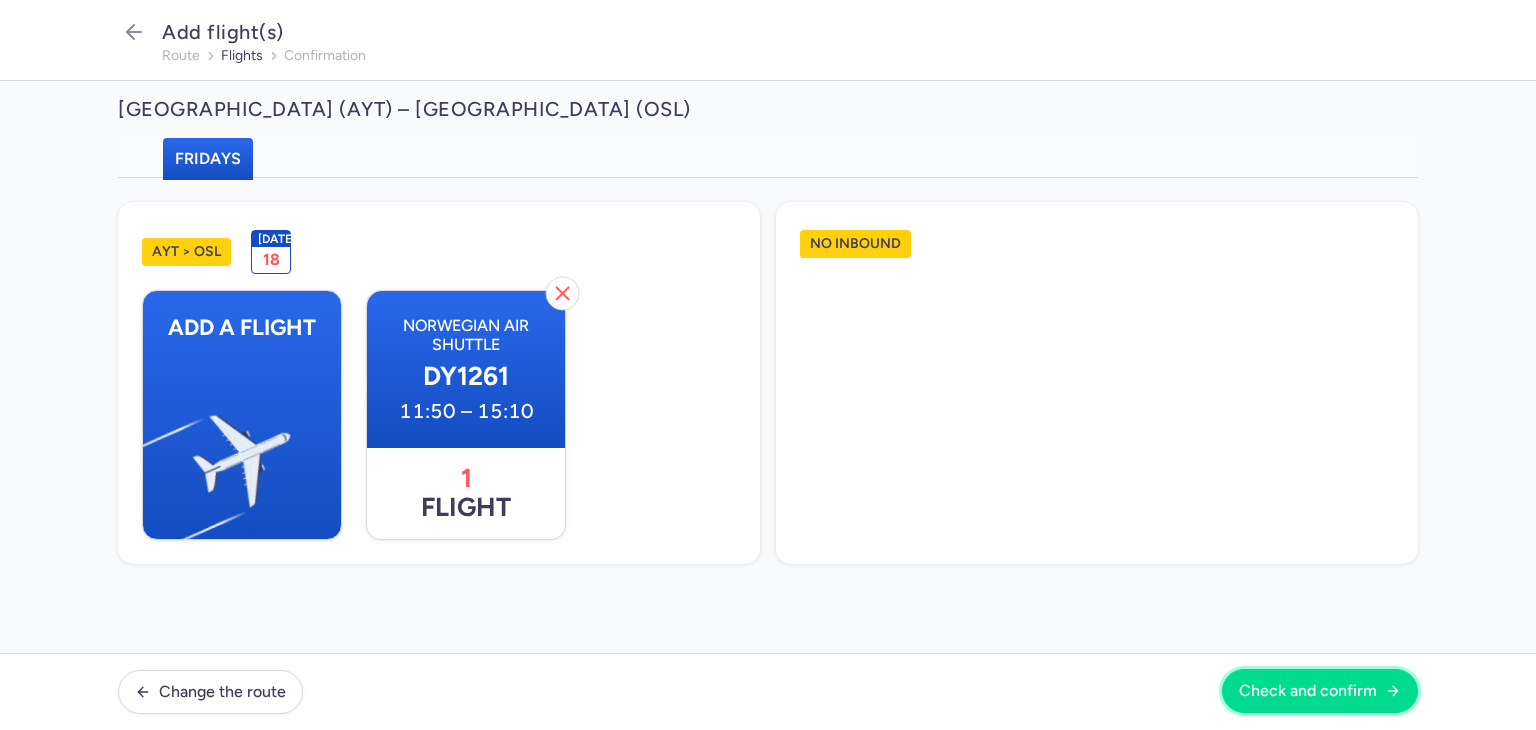 click on "Check and confirm" at bounding box center (1308, 691) 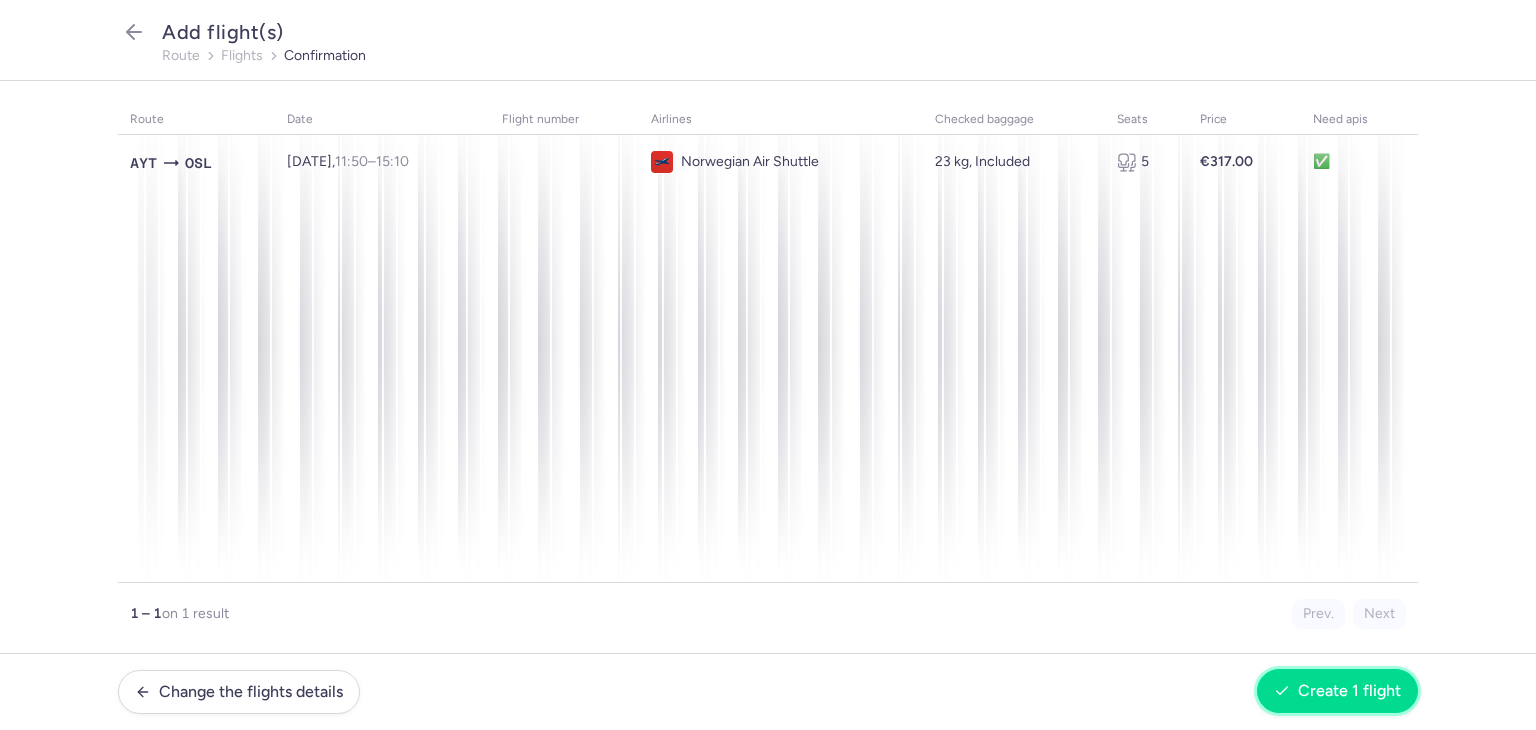 click on "Create 1 flight" at bounding box center (1349, 691) 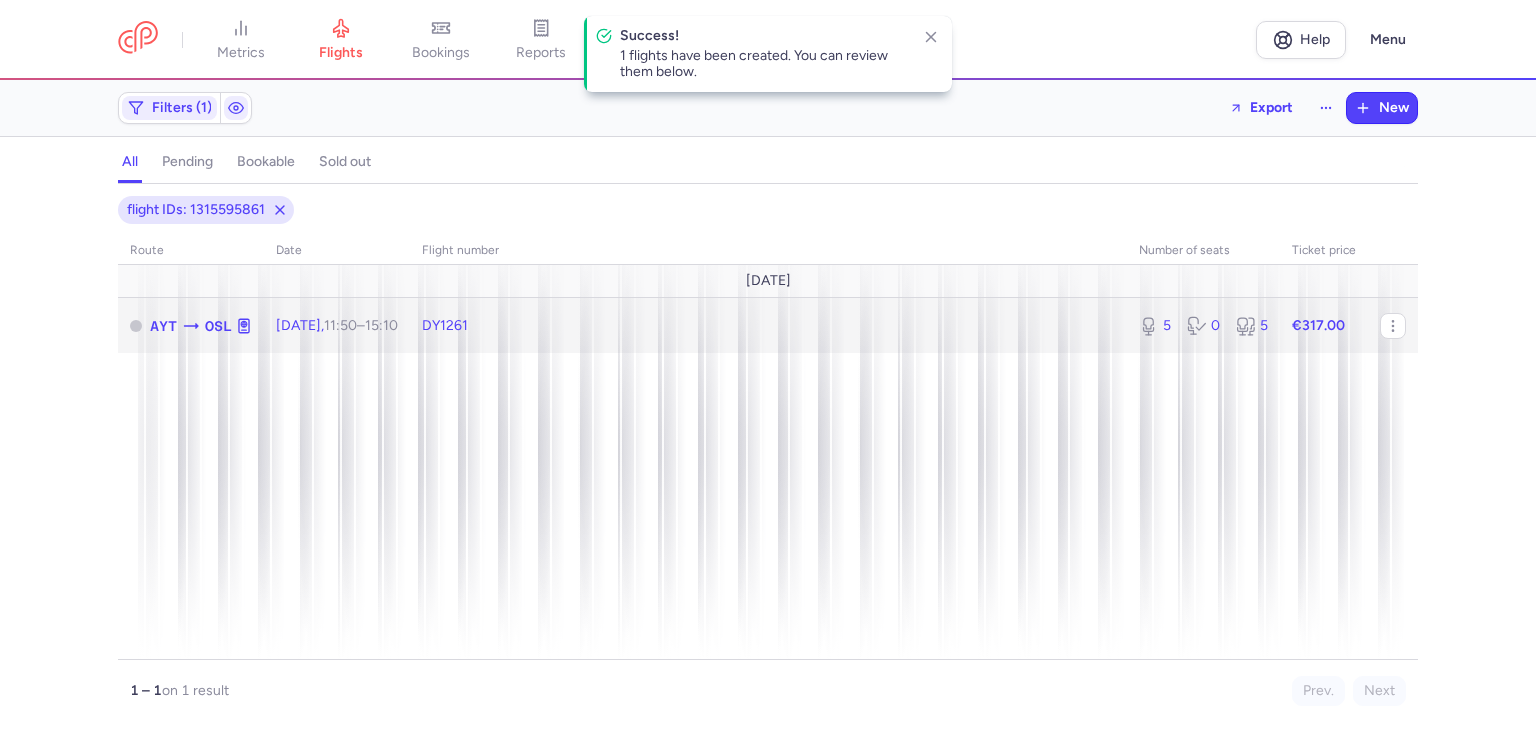click on "DY1261" 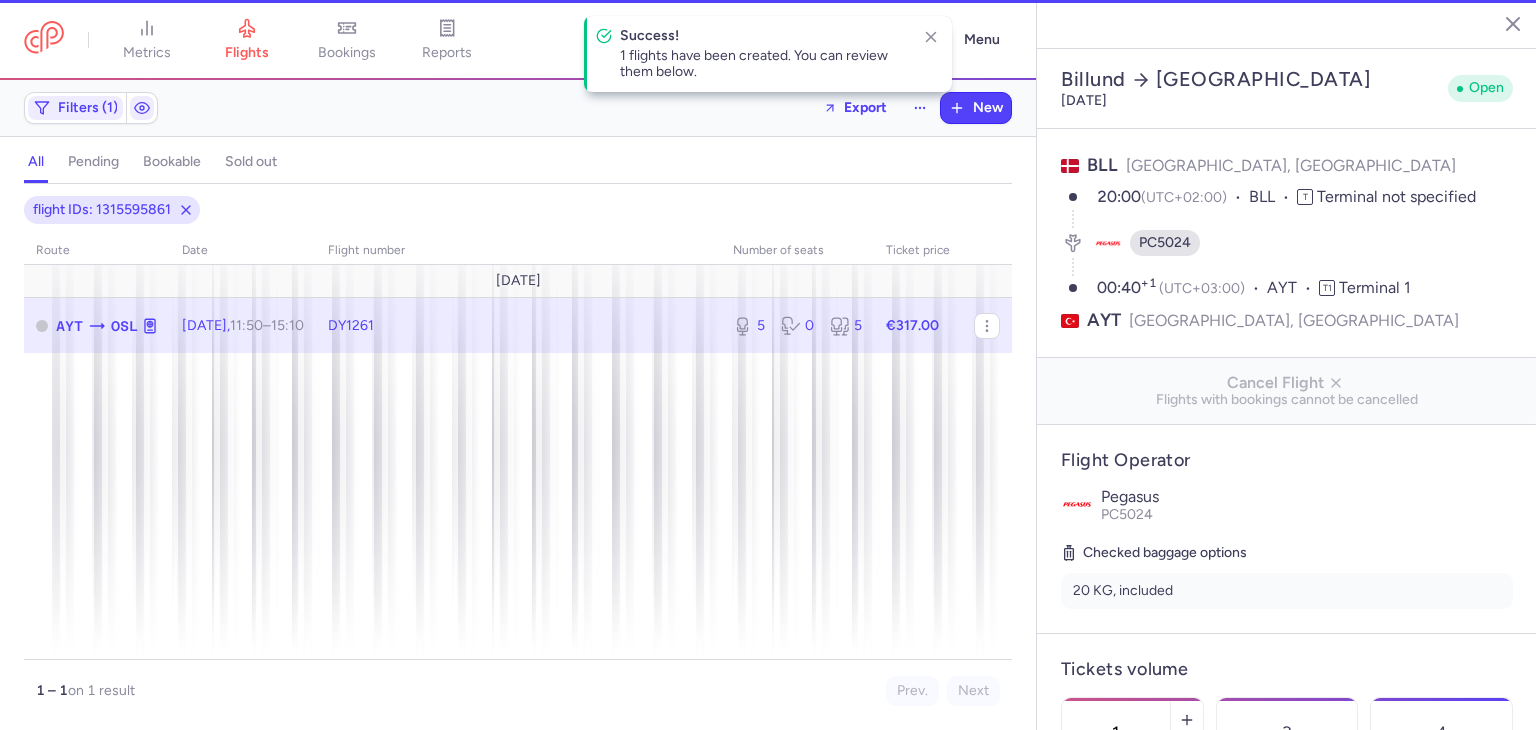 type on "5" 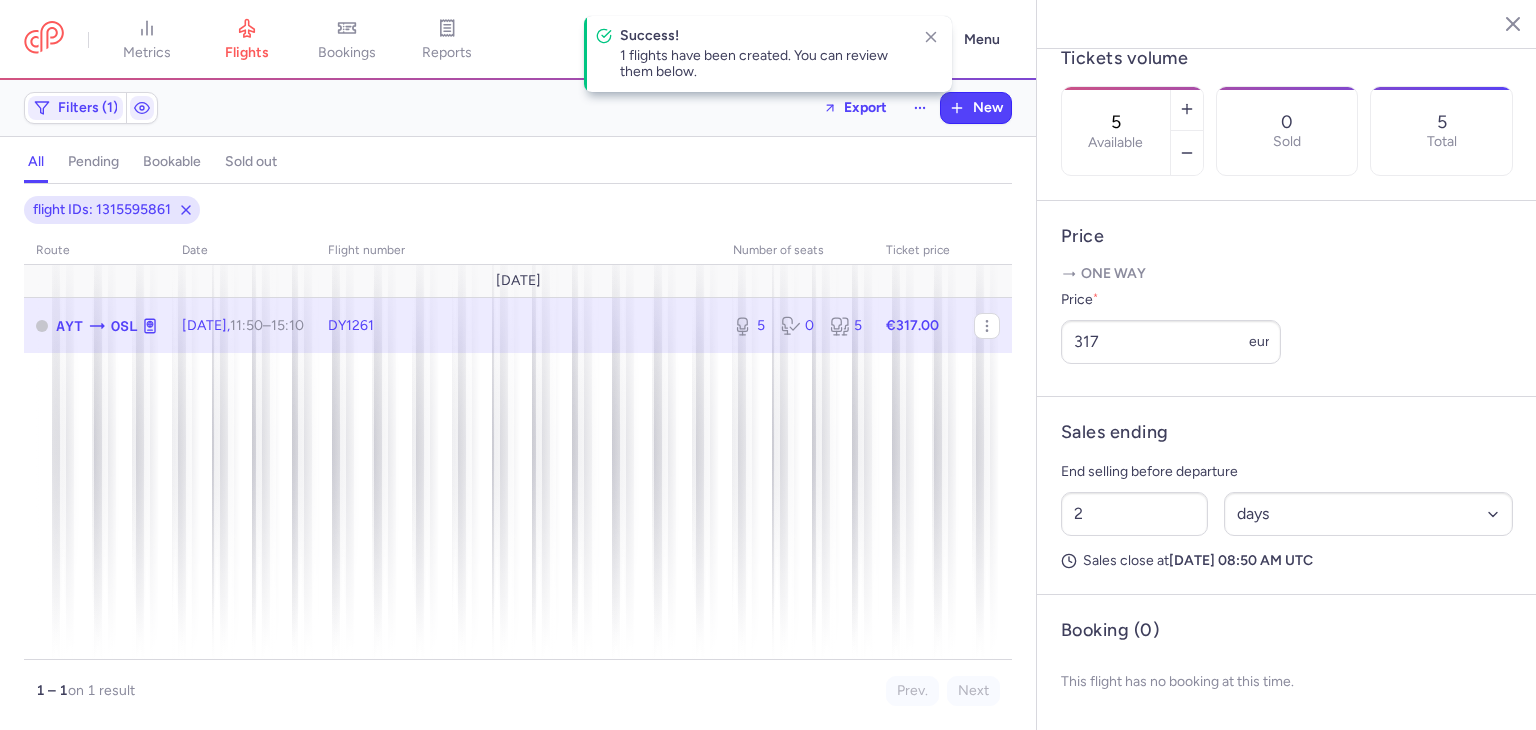 scroll, scrollTop: 648, scrollLeft: 0, axis: vertical 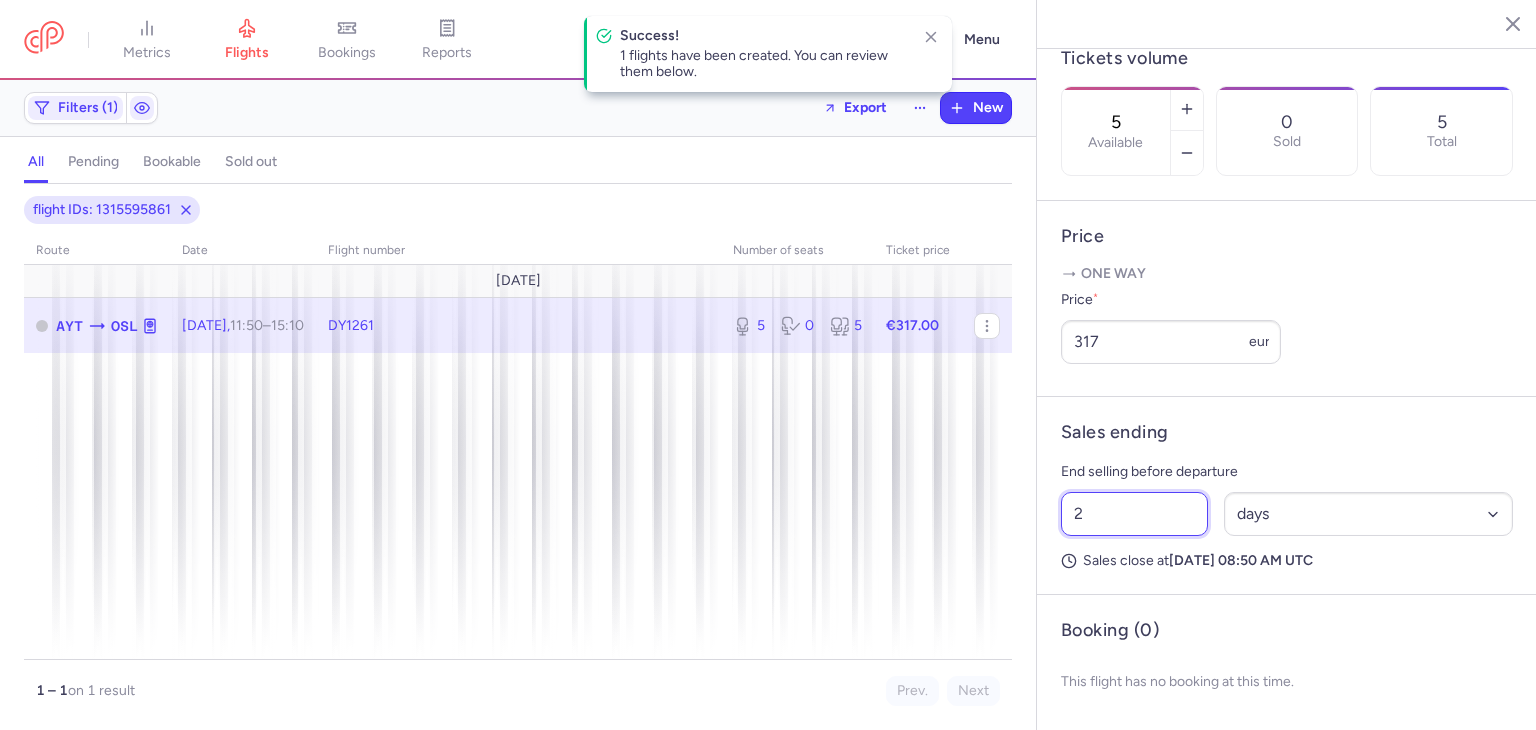 drag, startPoint x: 1003, startPoint y: 521, endPoint x: 1044, endPoint y: 545, distance: 47.507893 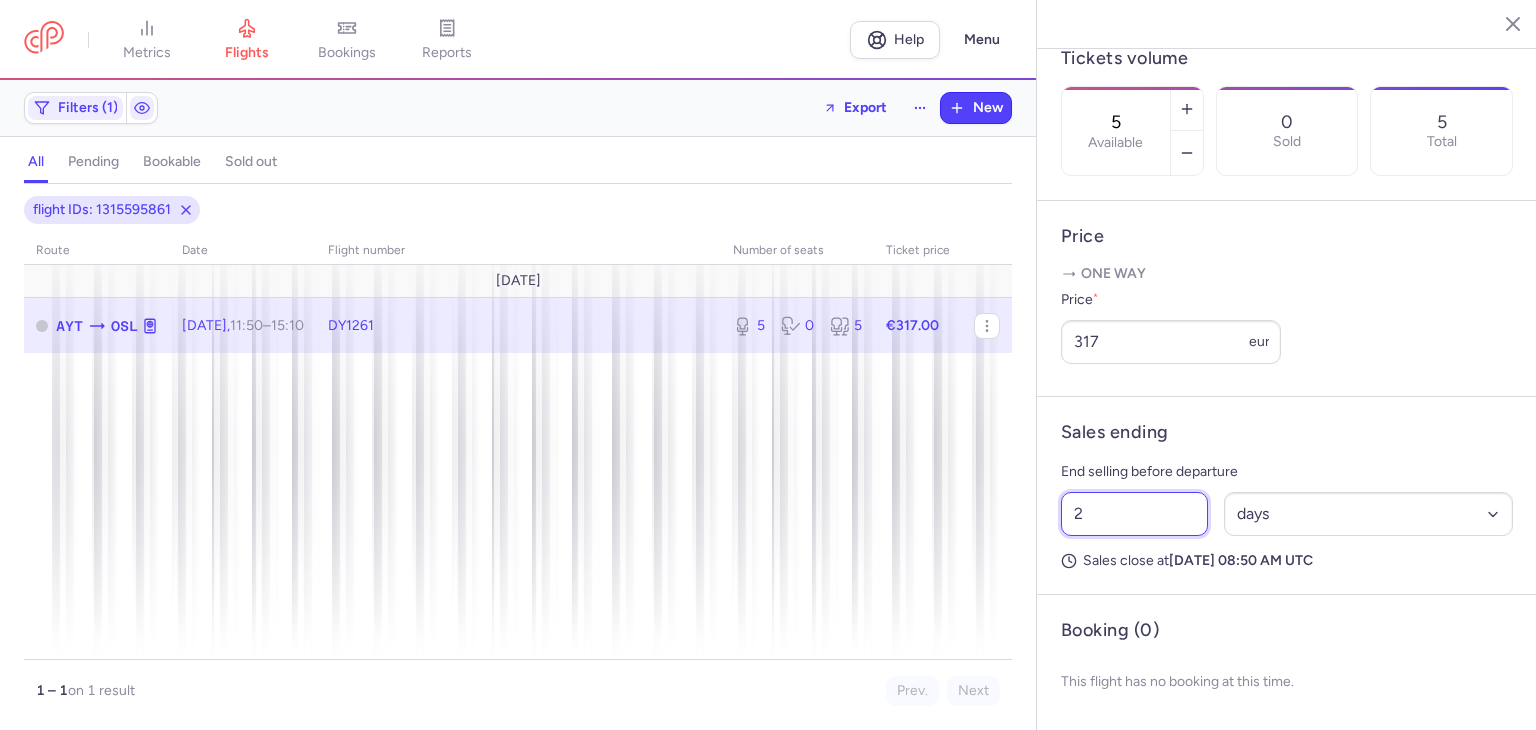 drag, startPoint x: 1128, startPoint y: 521, endPoint x: 1130, endPoint y: 511, distance: 10.198039 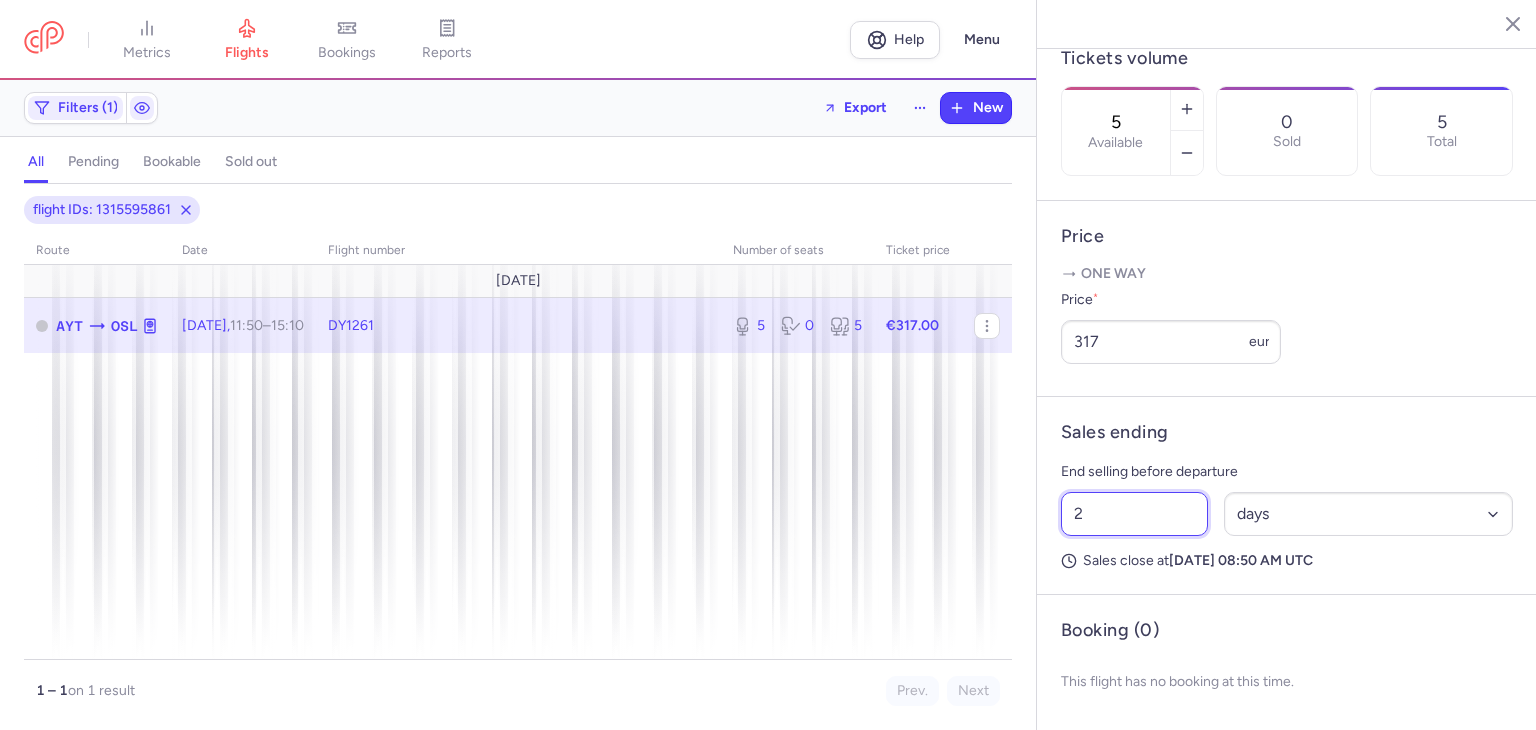 drag, startPoint x: 1125, startPoint y: 519, endPoint x: 956, endPoint y: 519, distance: 169 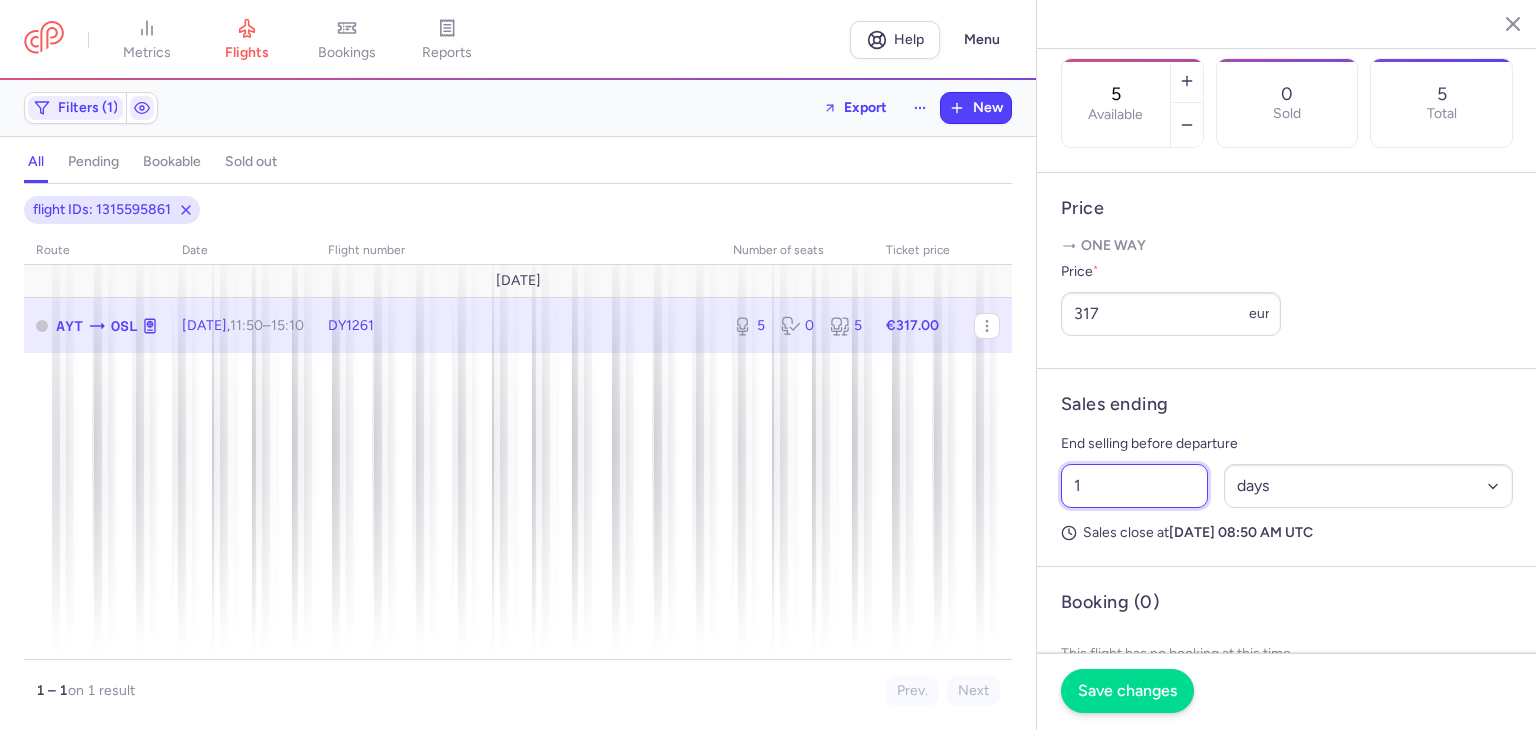 type on "1" 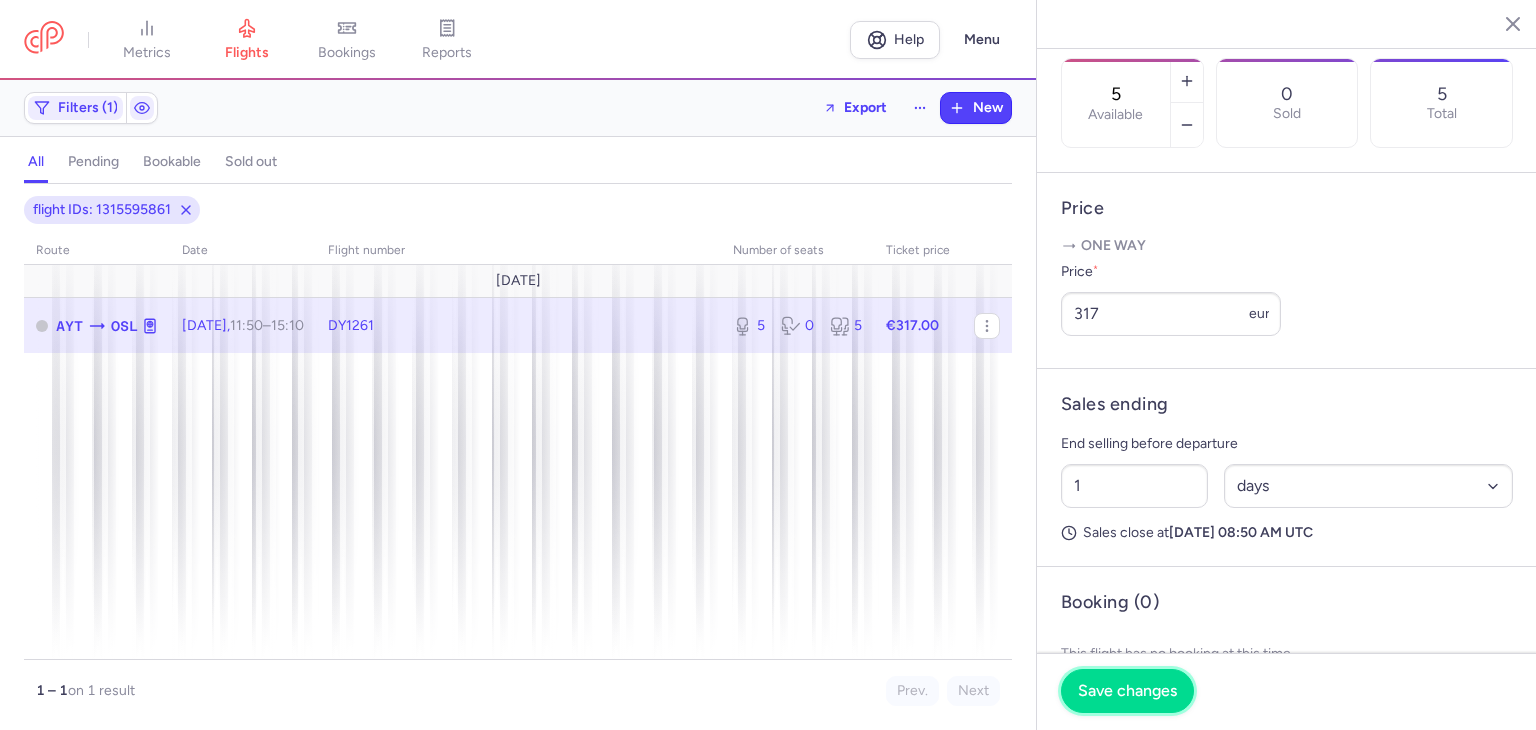 click on "Save changes" at bounding box center [1127, 691] 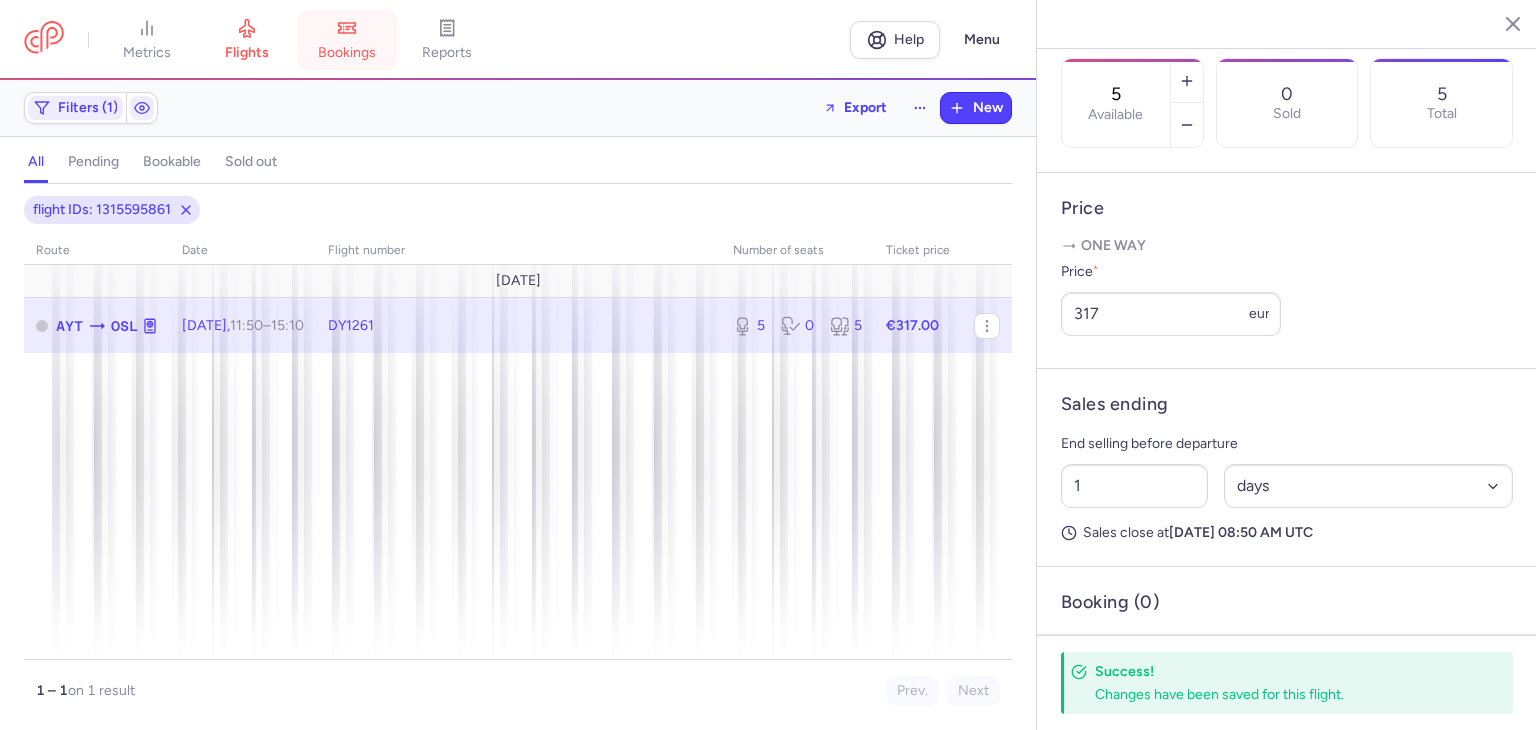 click on "bookings" at bounding box center (347, 53) 